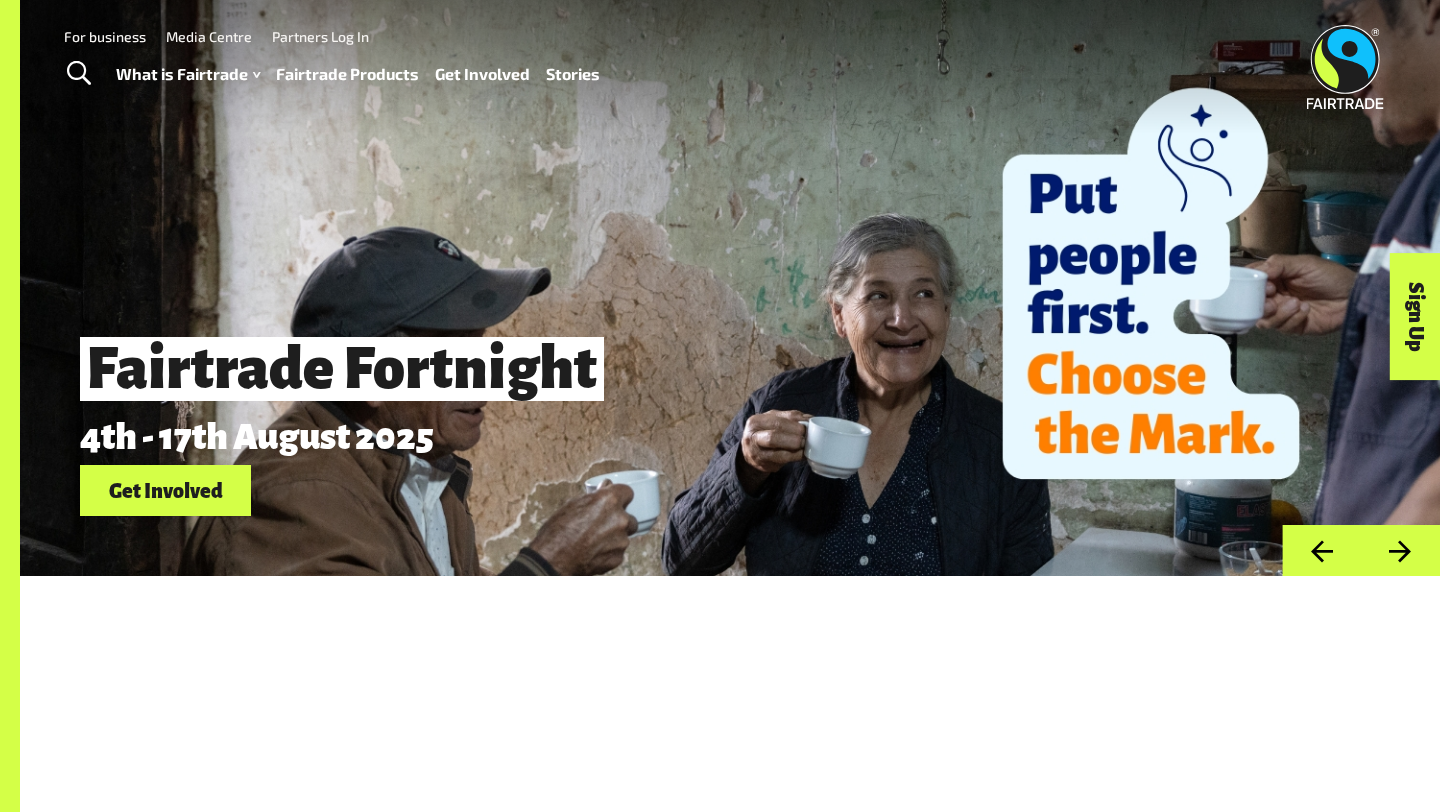 scroll, scrollTop: 0, scrollLeft: 0, axis: both 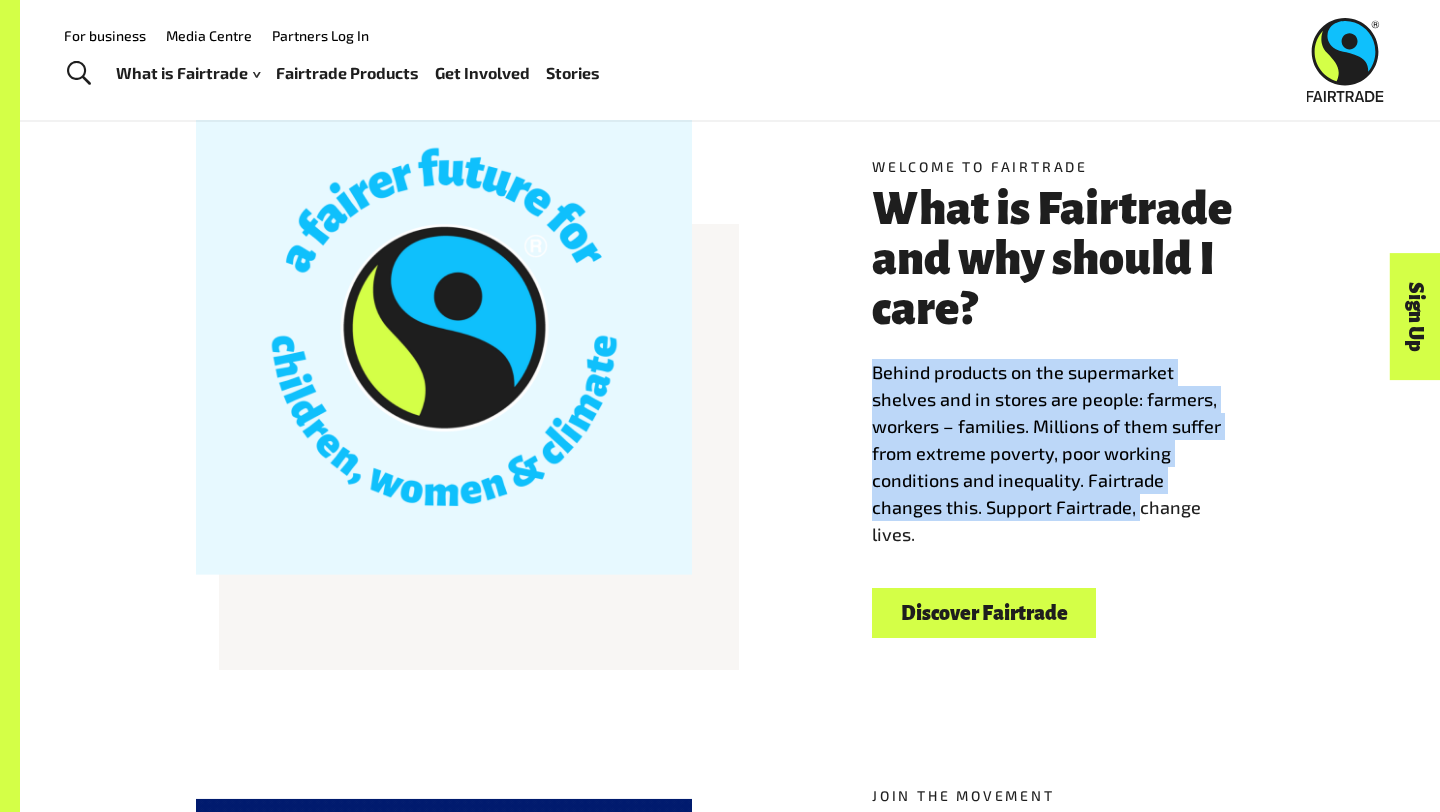 drag, startPoint x: 873, startPoint y: 365, endPoint x: 1137, endPoint y: 504, distance: 298.35718 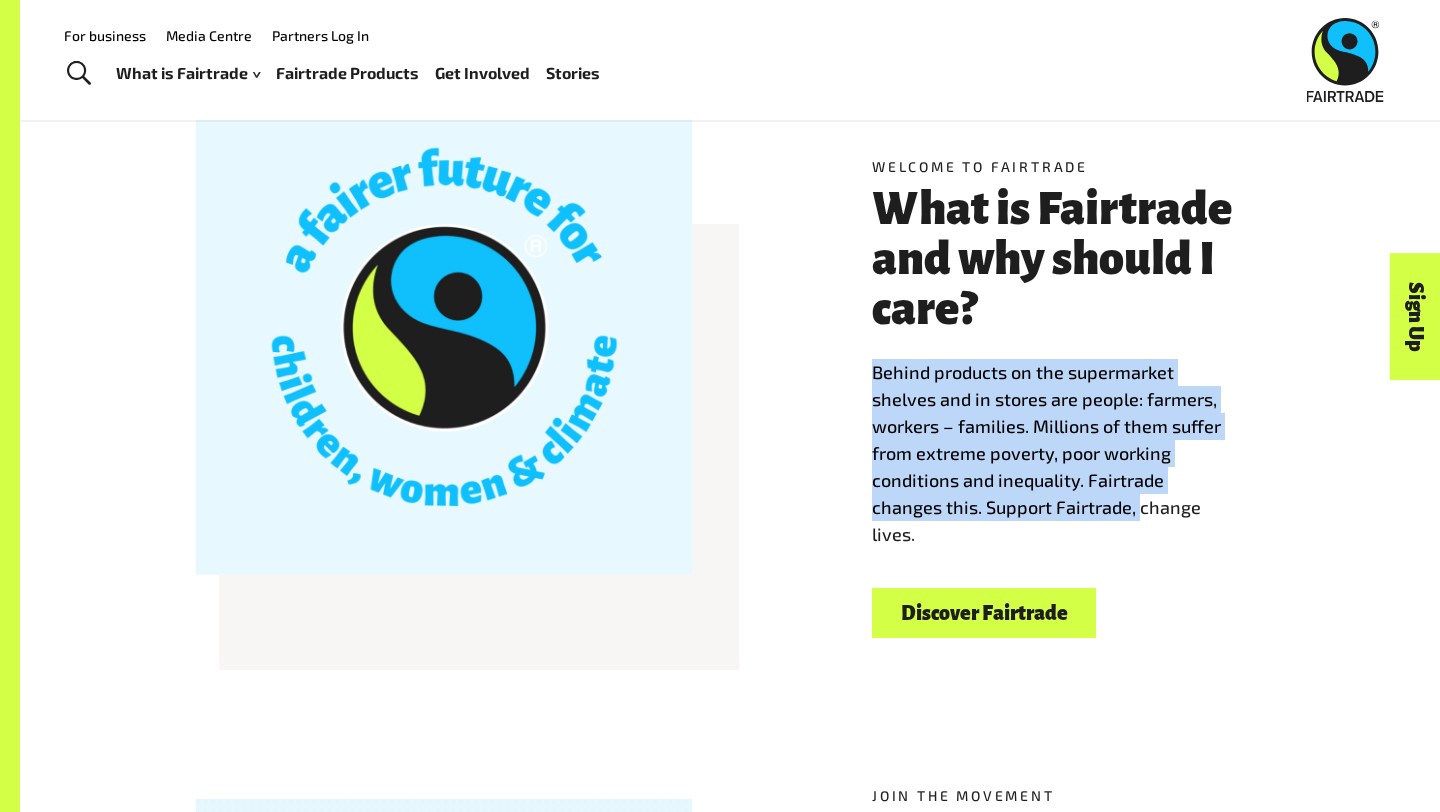 click on "Behind products on the supermarket shelves and in stores are people: farmers, workers – families. Millions of them suffer from extreme poverty, poor working conditions and inequality. Fairtrade changes this. Support Fairtrade, change lives." at bounding box center (1046, 453) 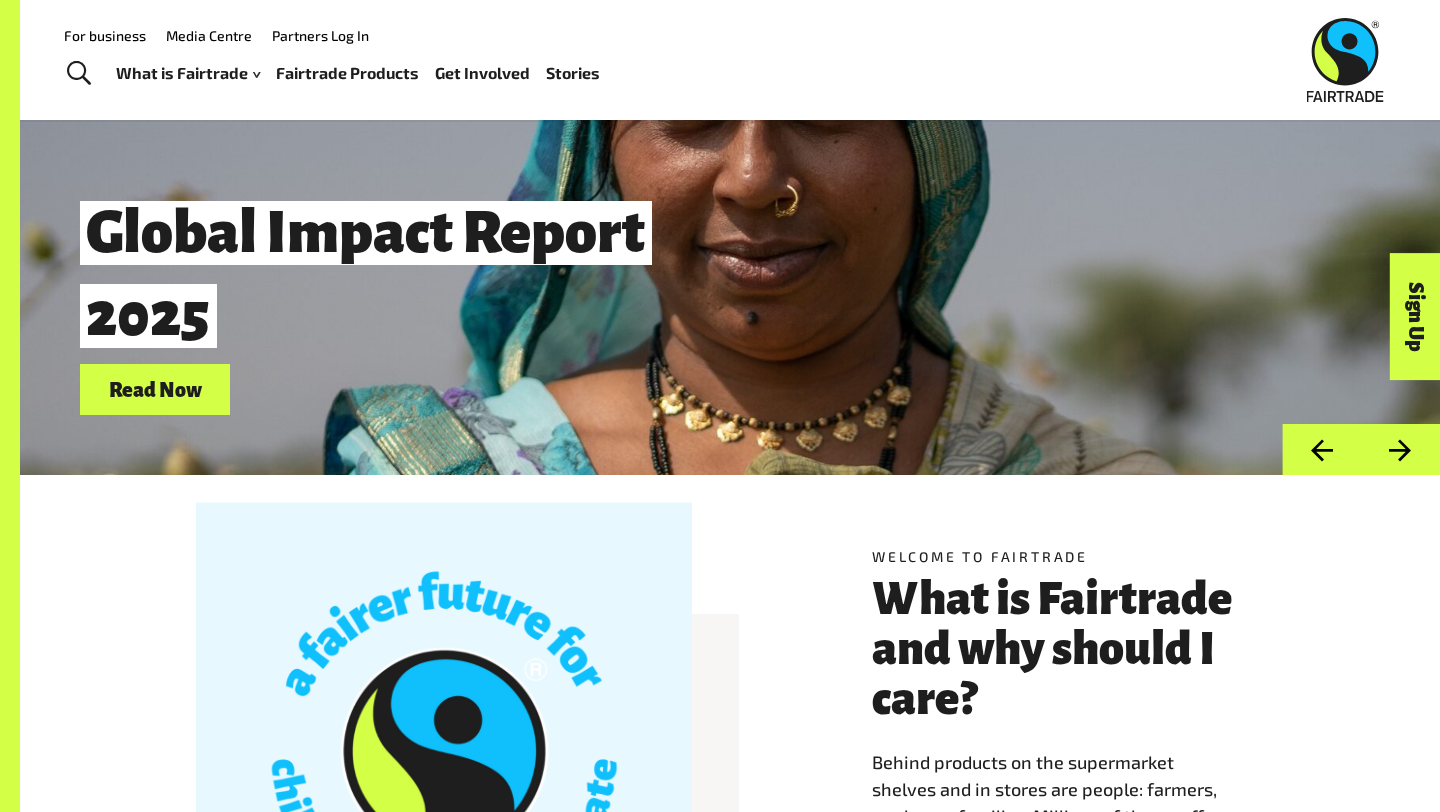 scroll, scrollTop: 0, scrollLeft: 0, axis: both 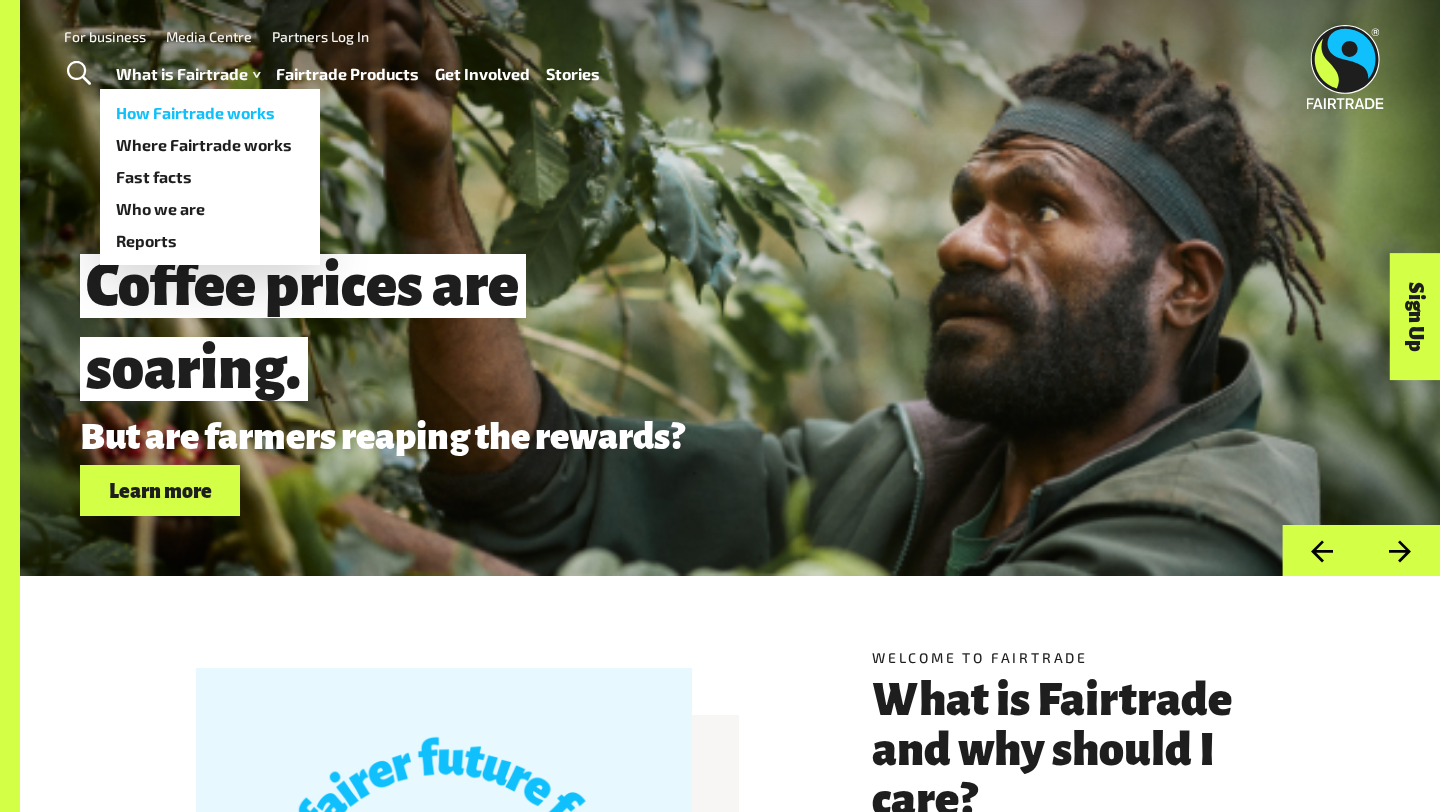 click on "How Fairtrade works" at bounding box center (210, 113) 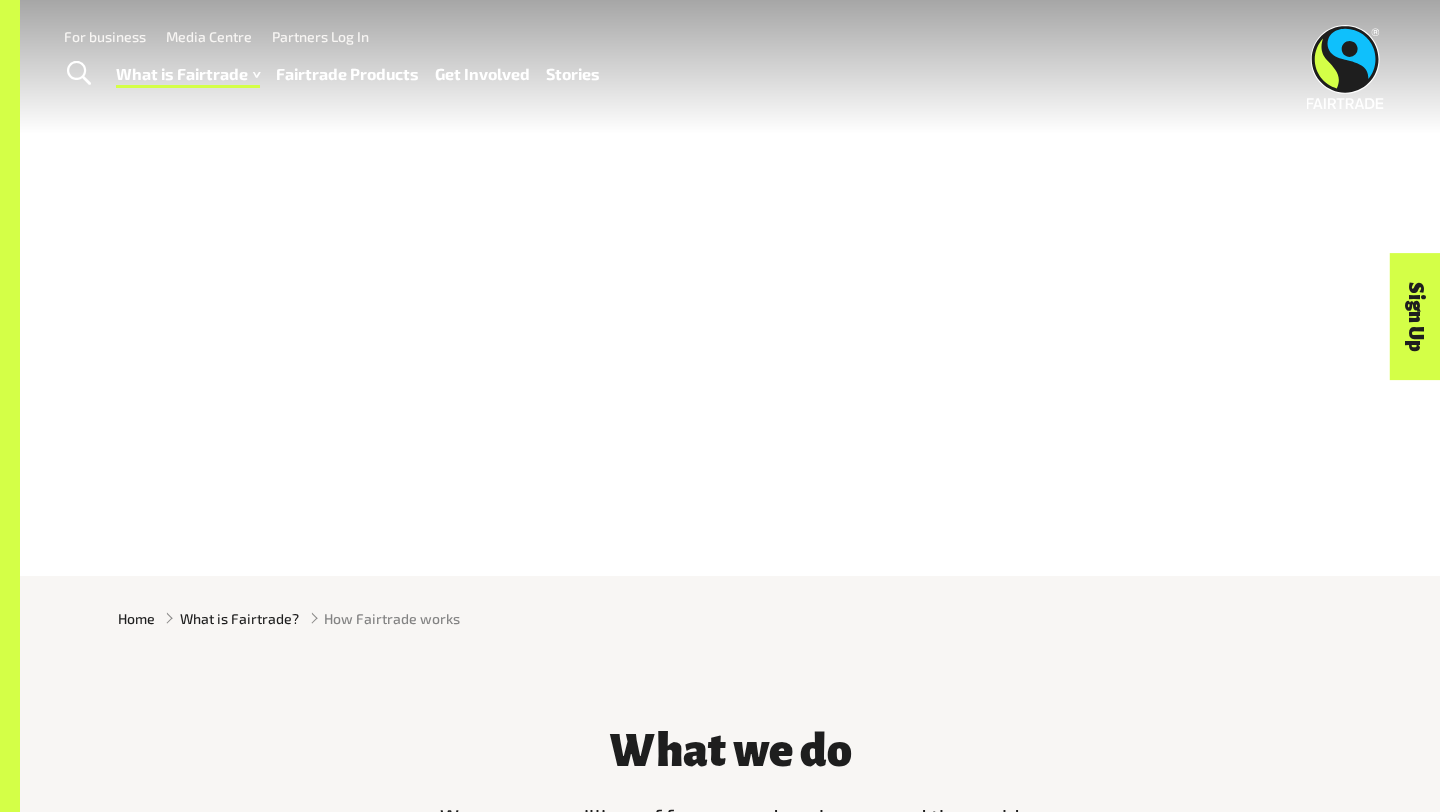 scroll, scrollTop: 0, scrollLeft: 0, axis: both 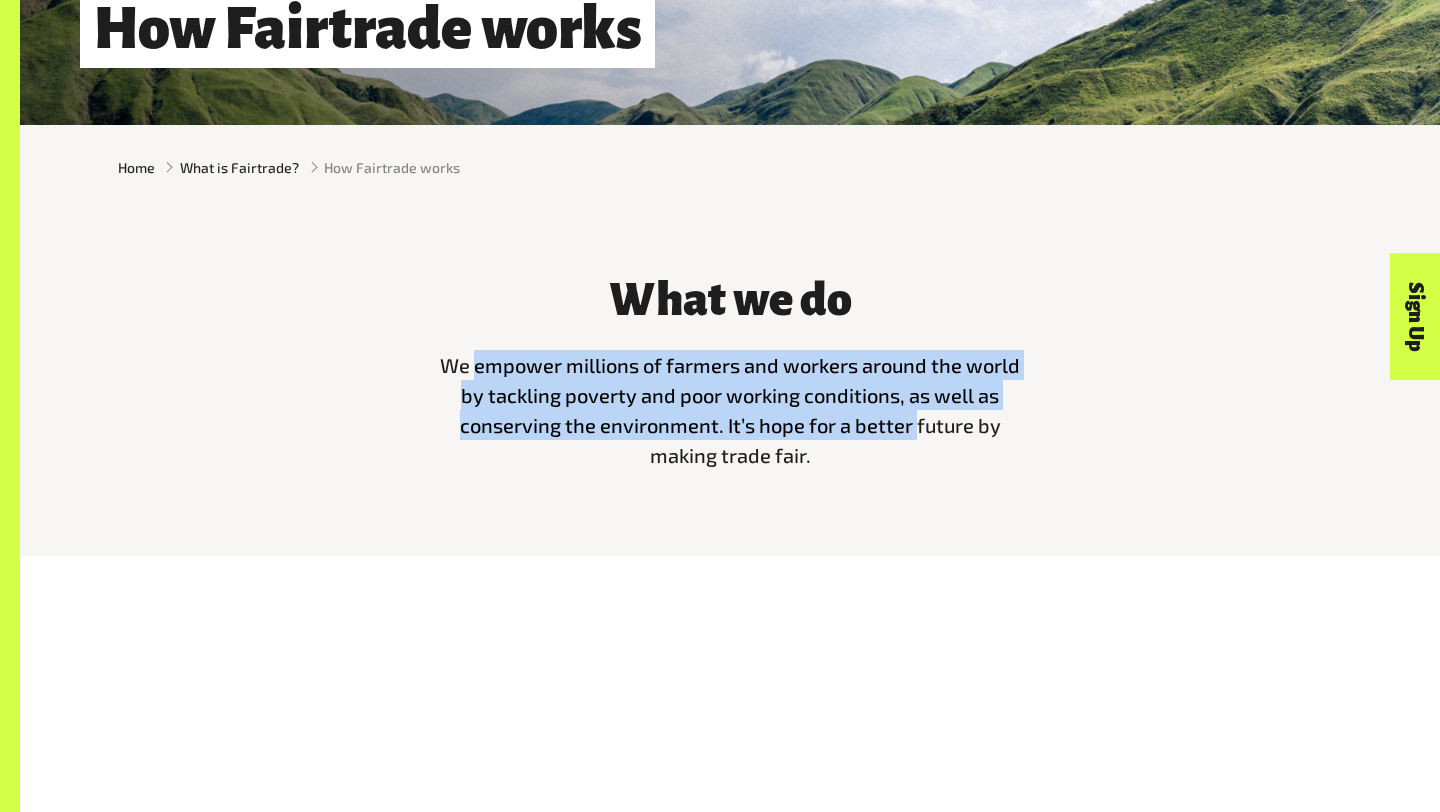 click on "We empower millions of farmers and workers around the world by tackling poverty and poor working conditions, as well as conserving the environment. It’s hope for a better future by making trade fair." at bounding box center (730, 410) 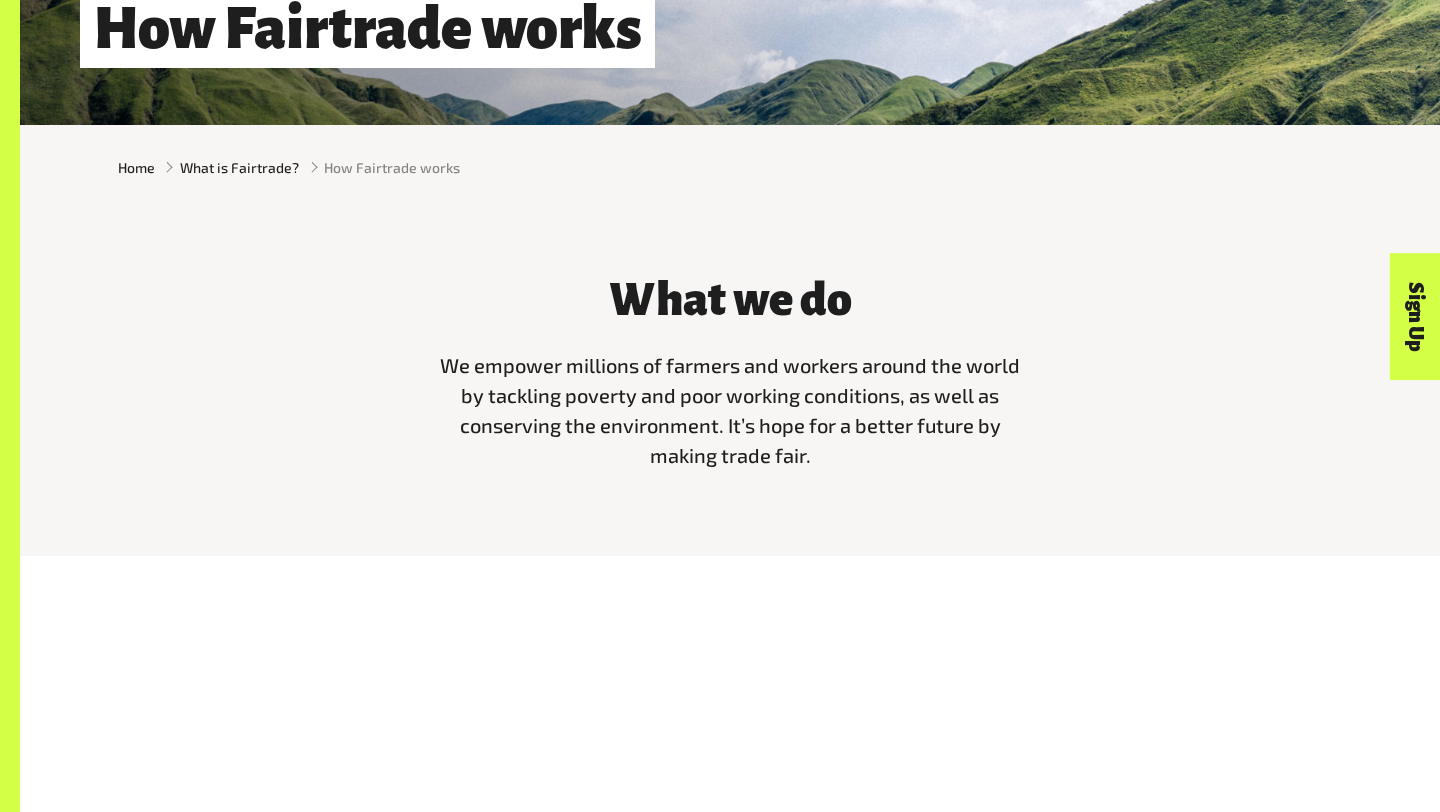 click on "We empower millions of farmers and workers around the world by tackling poverty and poor working conditions, as well as conserving the environment. It’s hope for a better future by making trade fair." at bounding box center [730, 410] 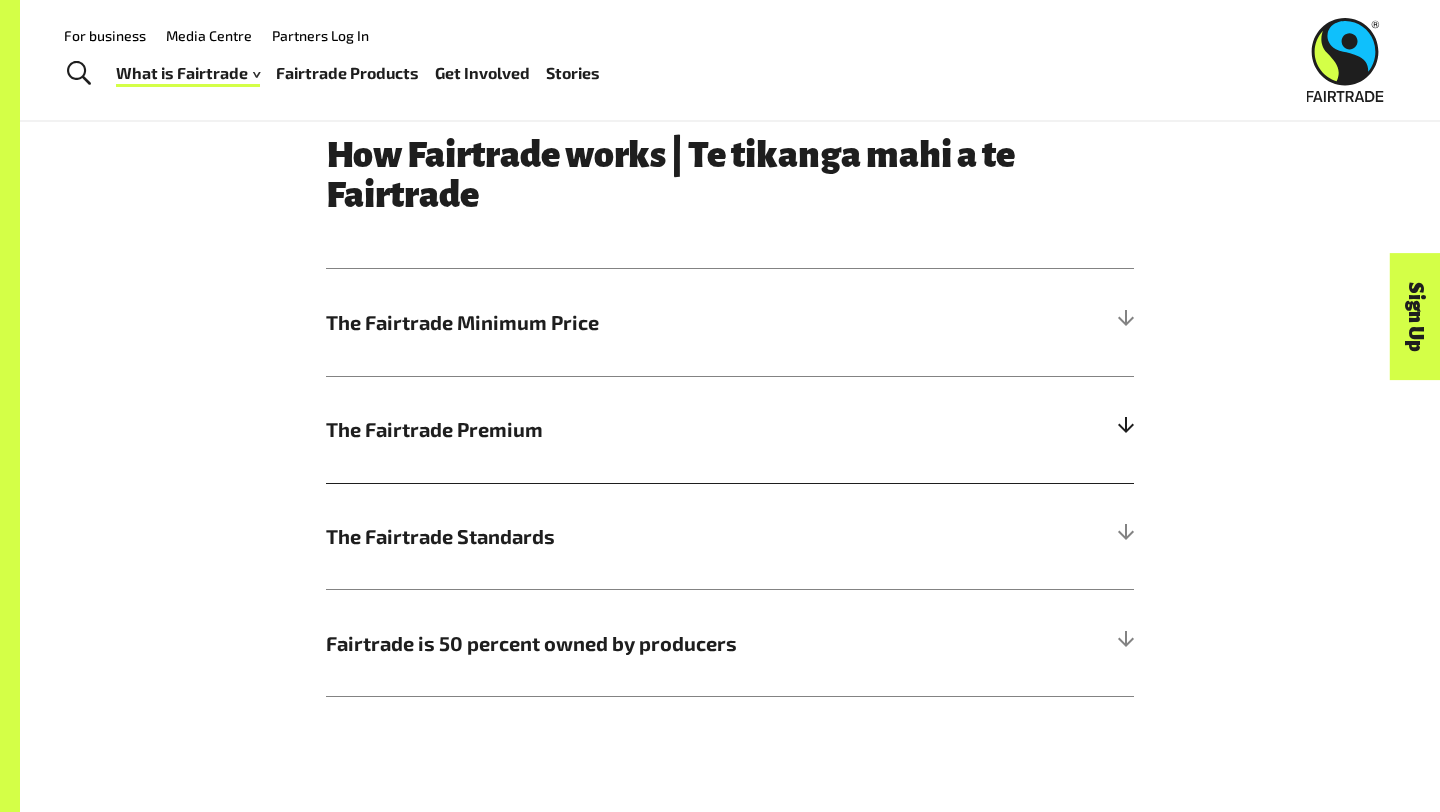 scroll, scrollTop: 969, scrollLeft: 0, axis: vertical 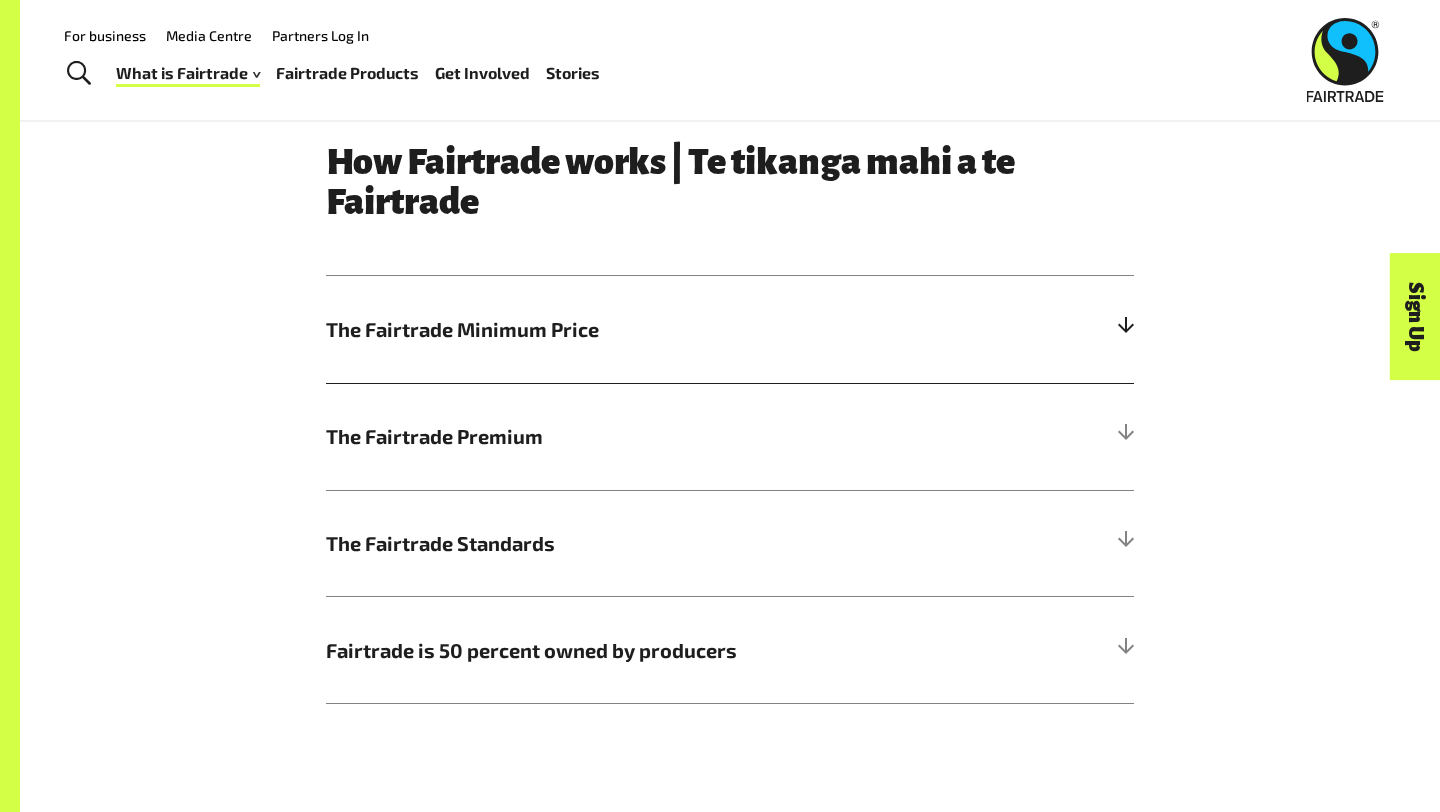 click on "The Fairtrade Minimum Price" at bounding box center [629, 329] 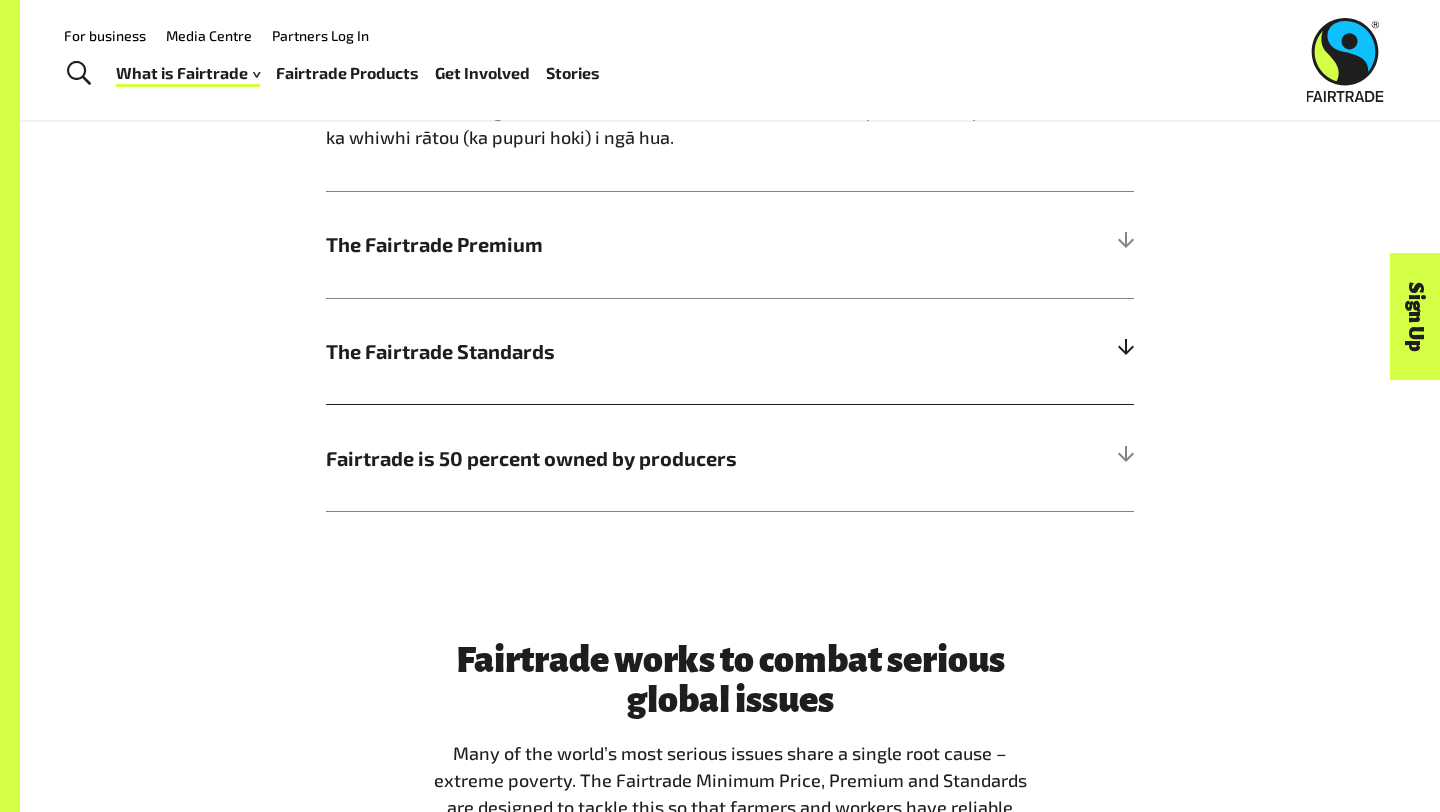 scroll, scrollTop: 1566, scrollLeft: 0, axis: vertical 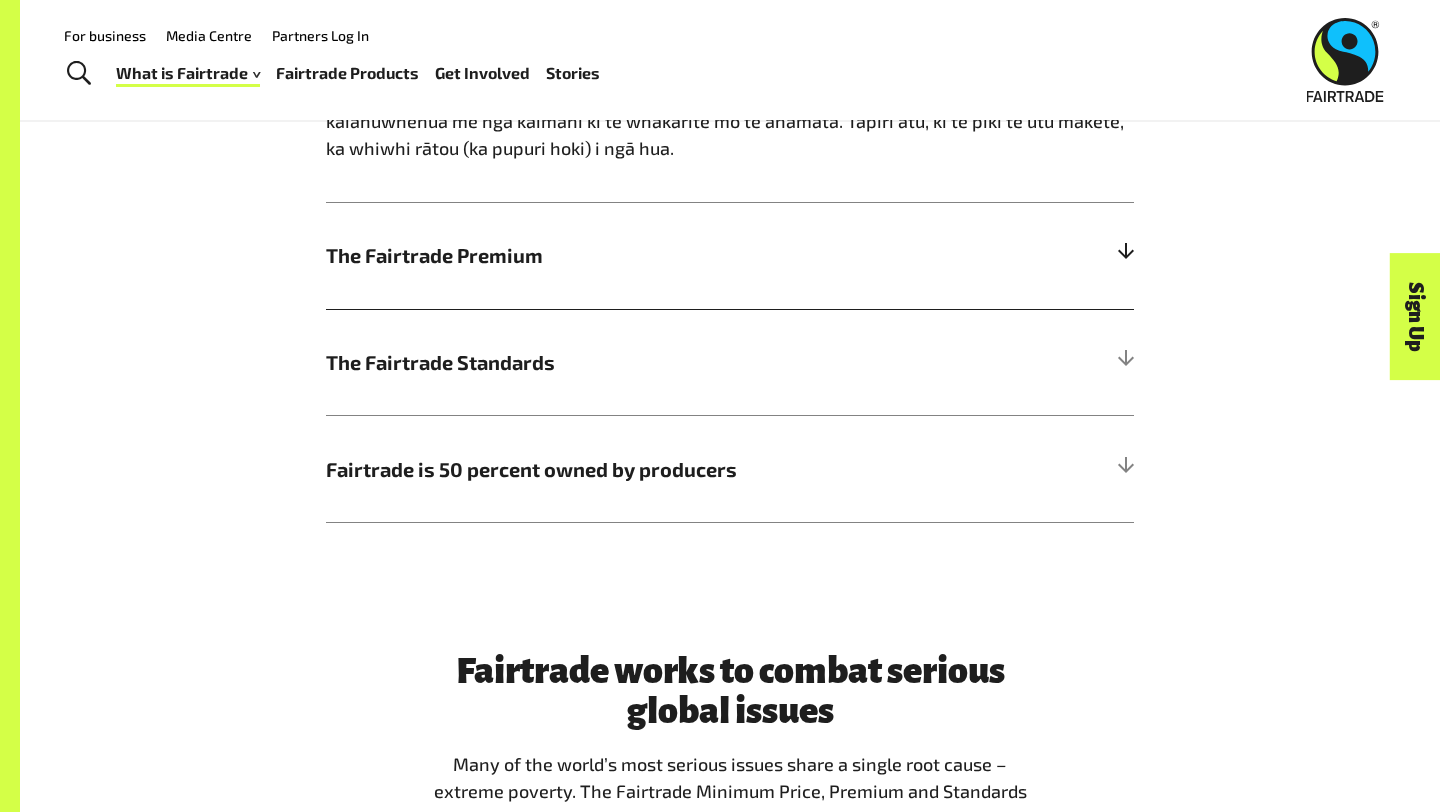 click on "The Fairtrade Premium" at bounding box center (629, 255) 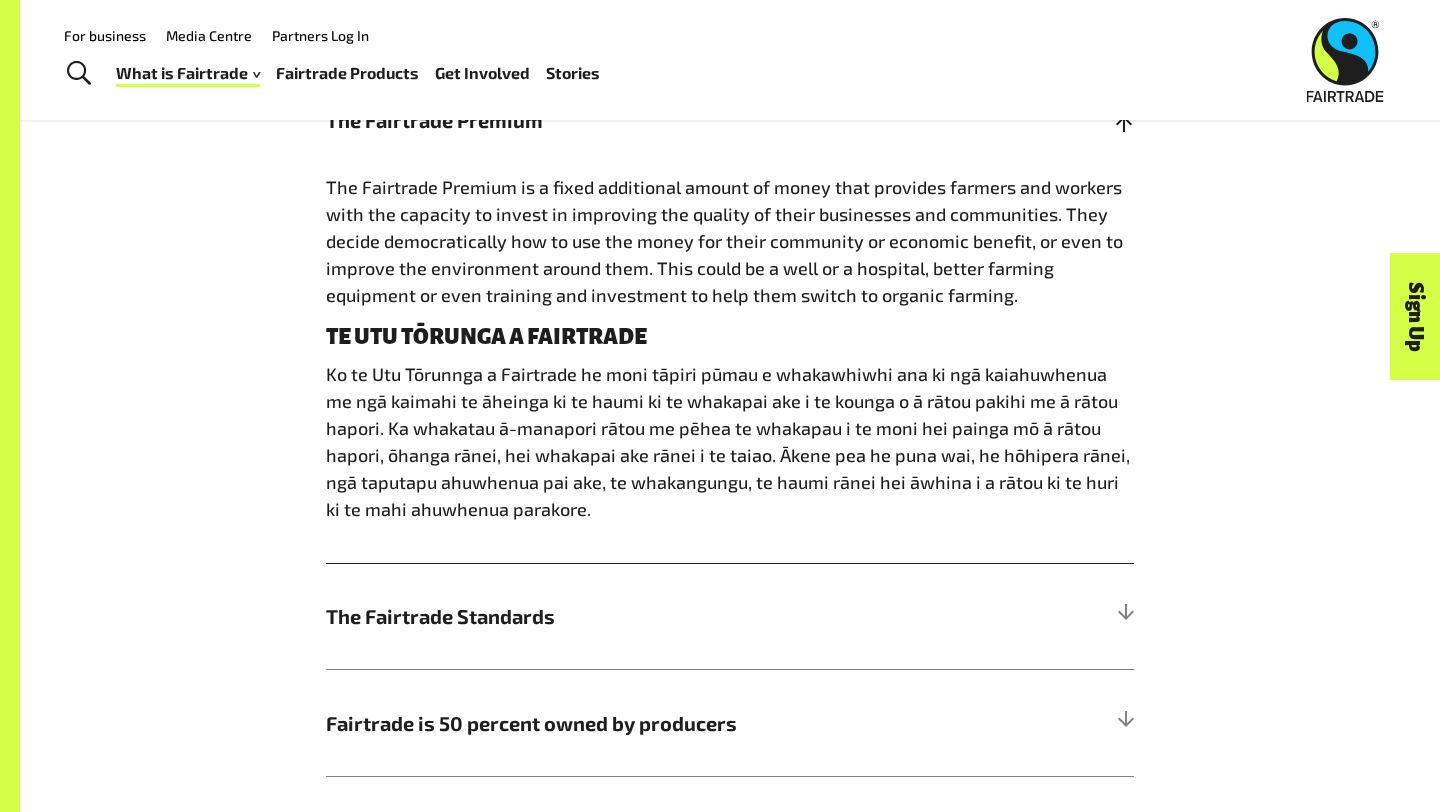 scroll, scrollTop: 1103, scrollLeft: 0, axis: vertical 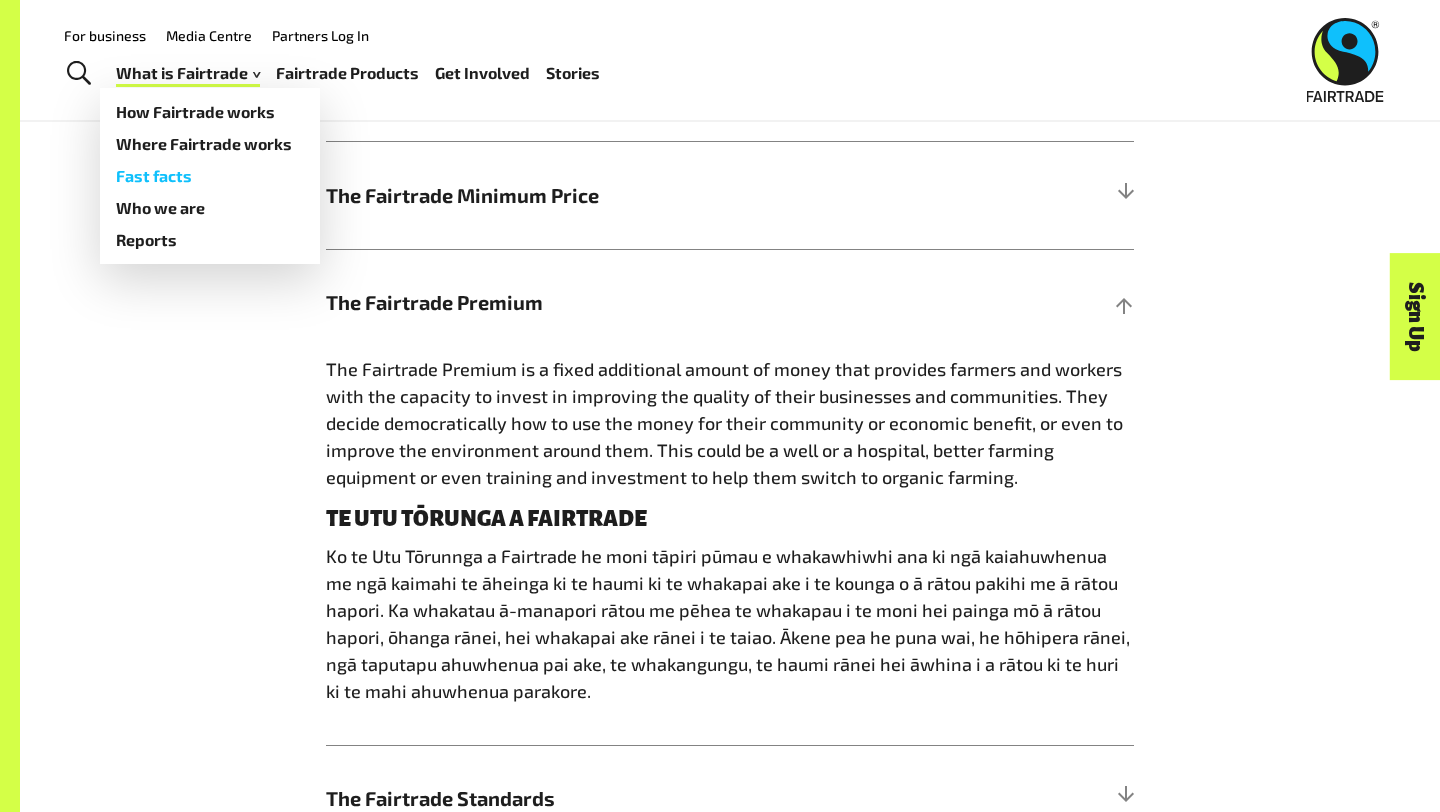 click on "Fast facts" at bounding box center [210, 176] 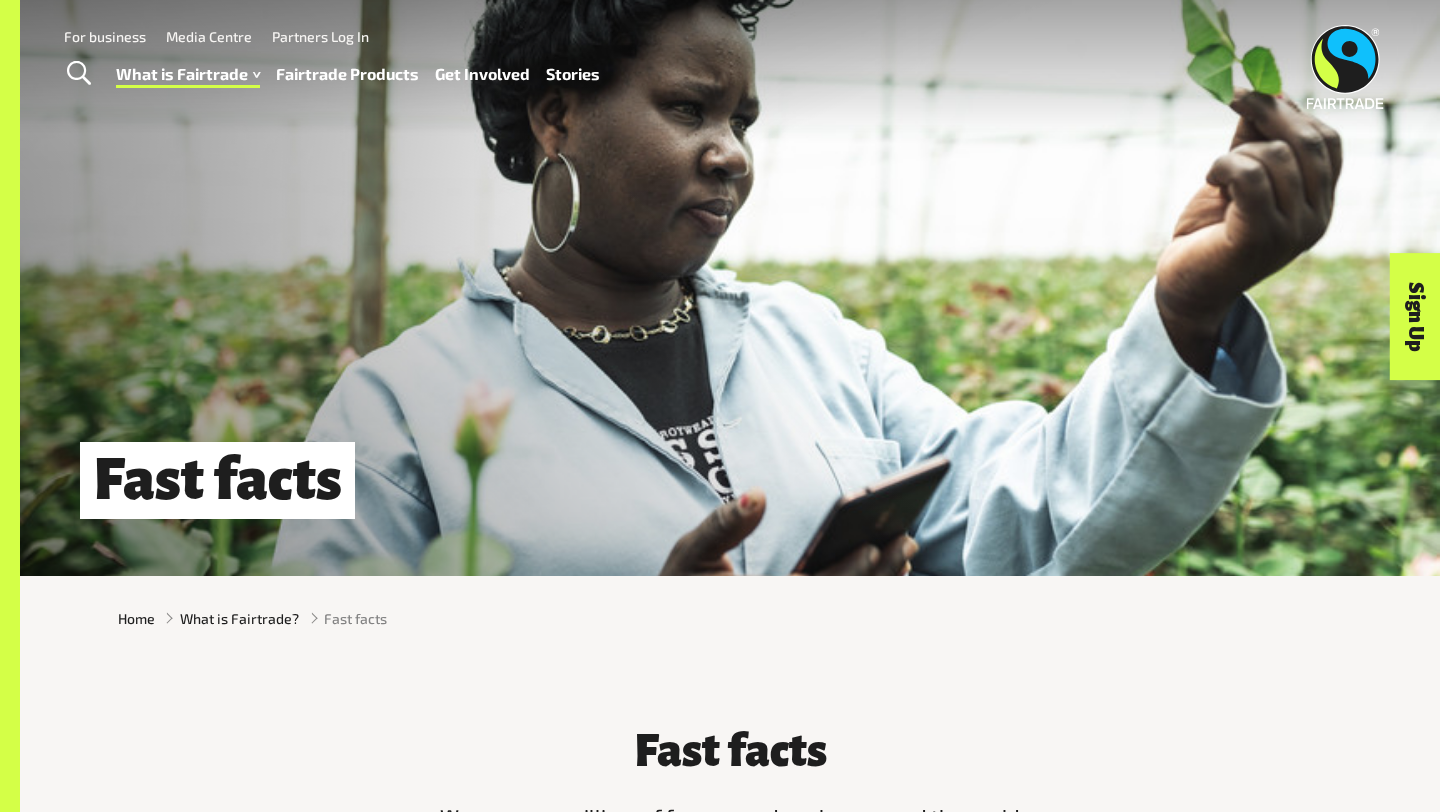 scroll, scrollTop: 0, scrollLeft: 0, axis: both 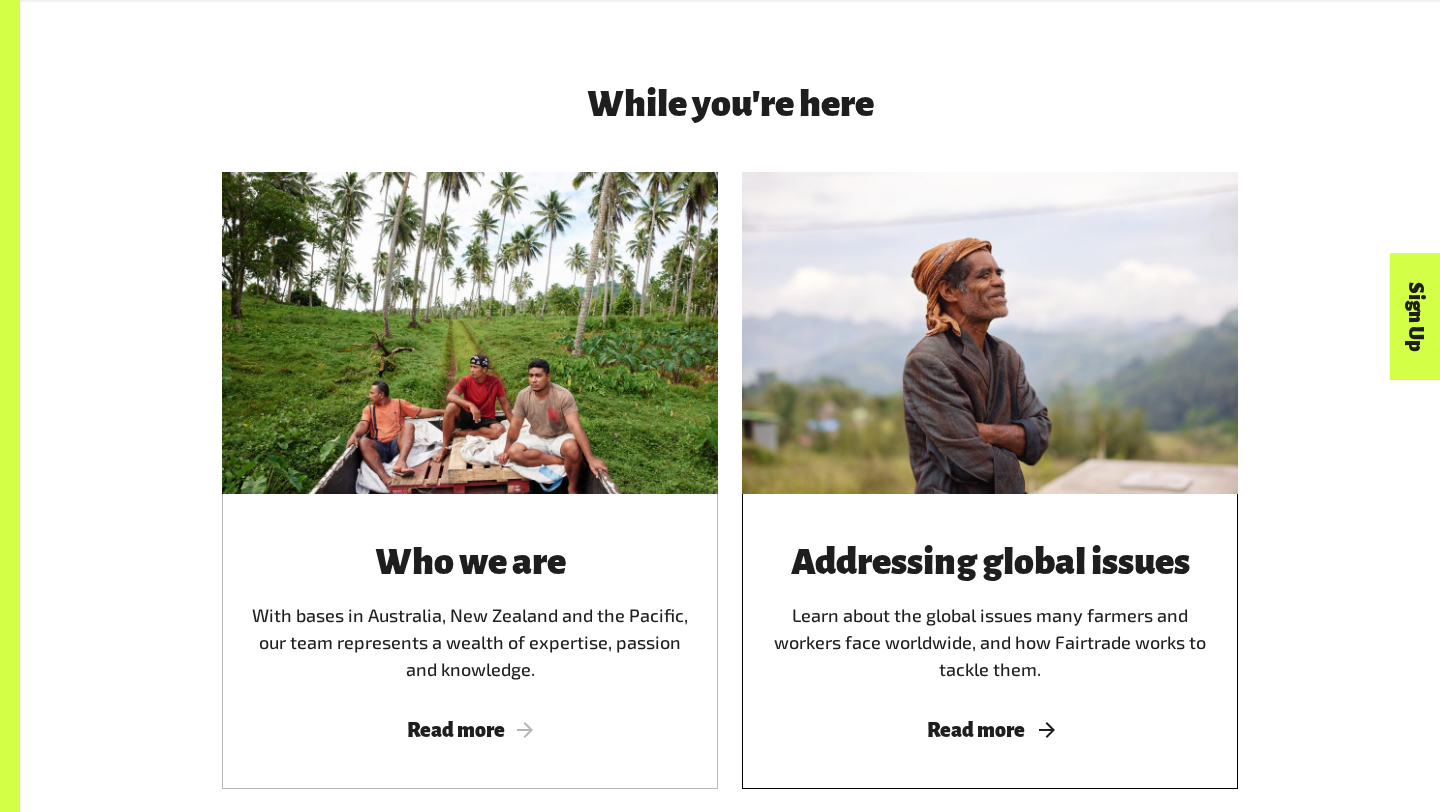 click on "Addressing global issues
Learn about the global issues many farmers and workers face worldwide, and how Fairtrade works to tackle them.
Read more" at bounding box center [990, 641] 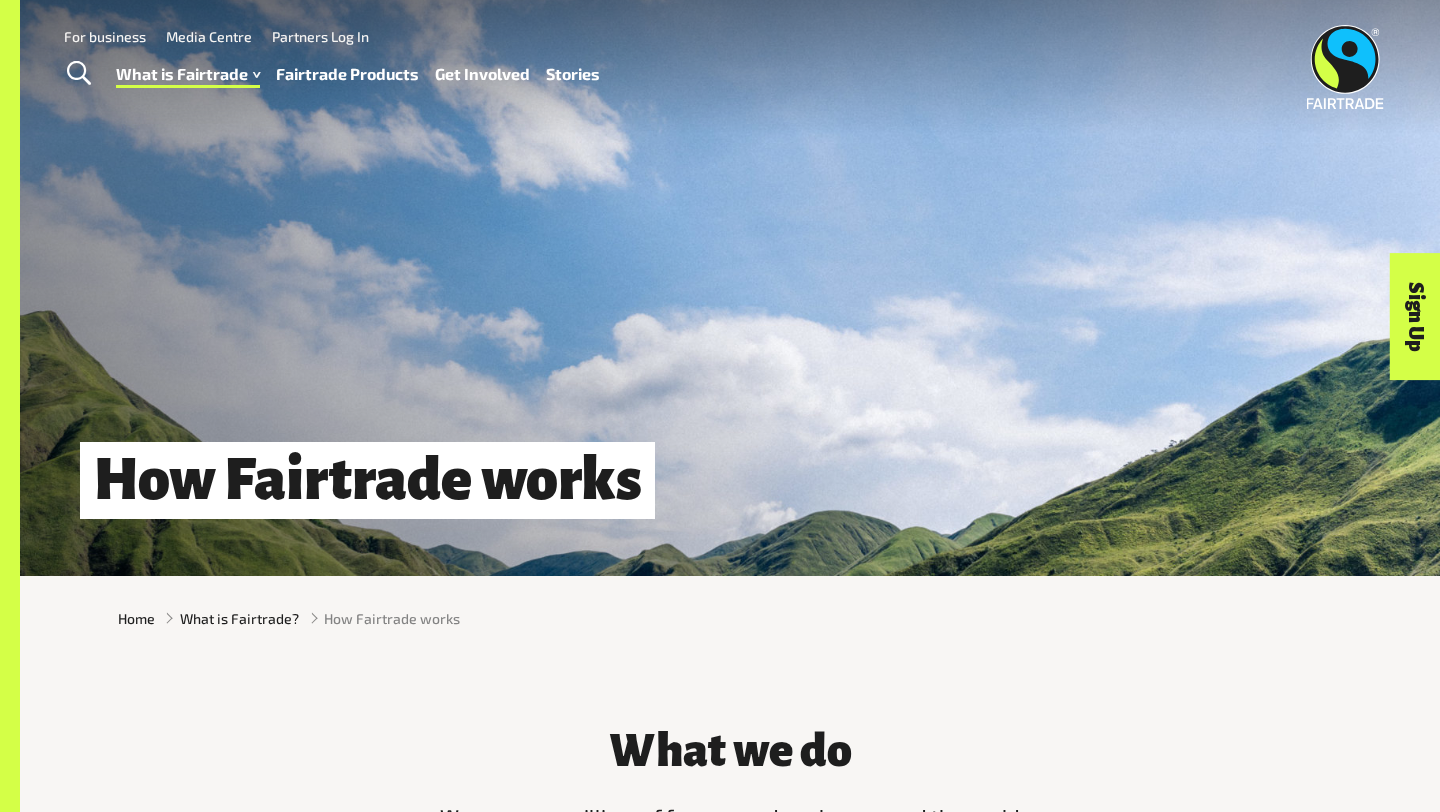 scroll, scrollTop: 0, scrollLeft: 0, axis: both 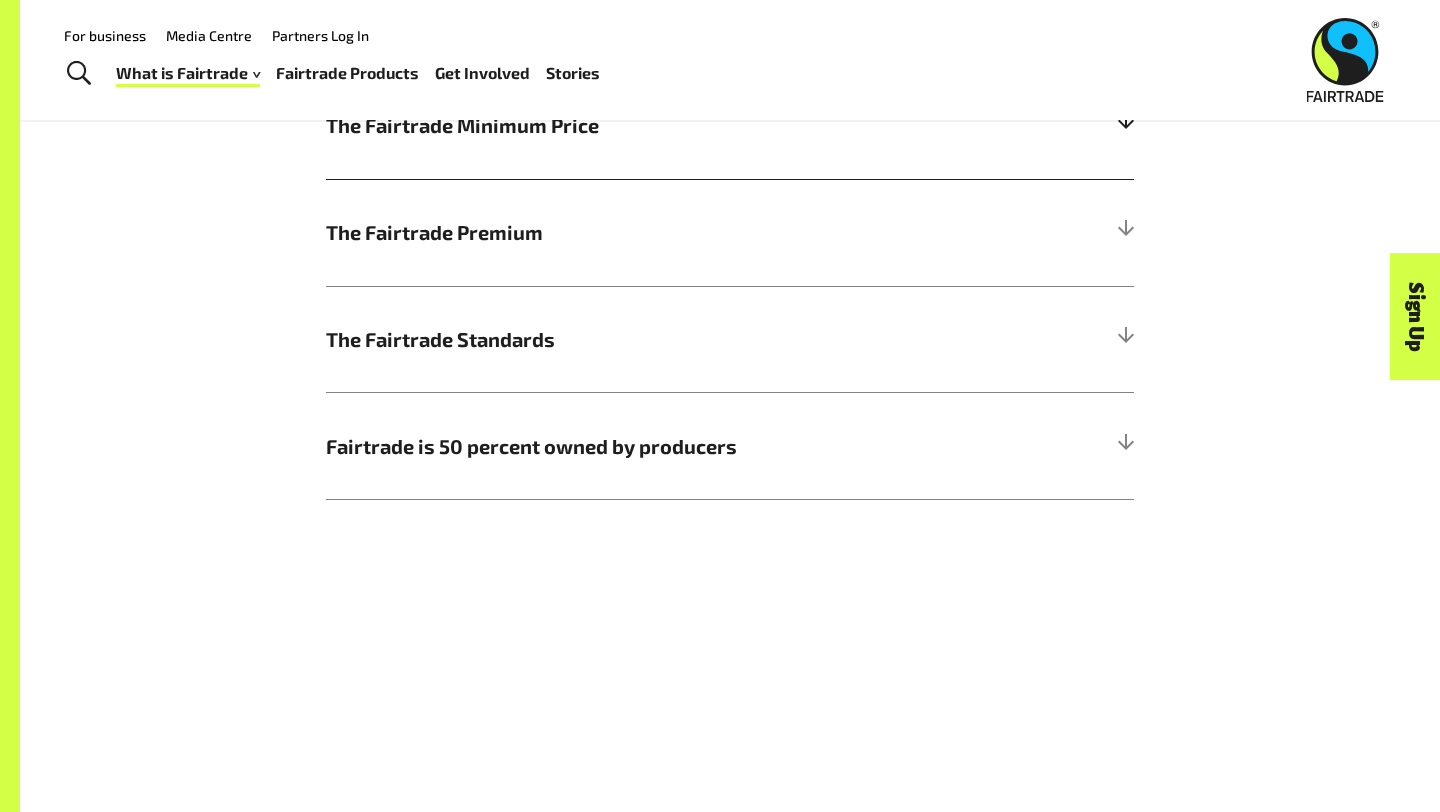 click on "The Fairtrade Minimum Price" at bounding box center [629, 125] 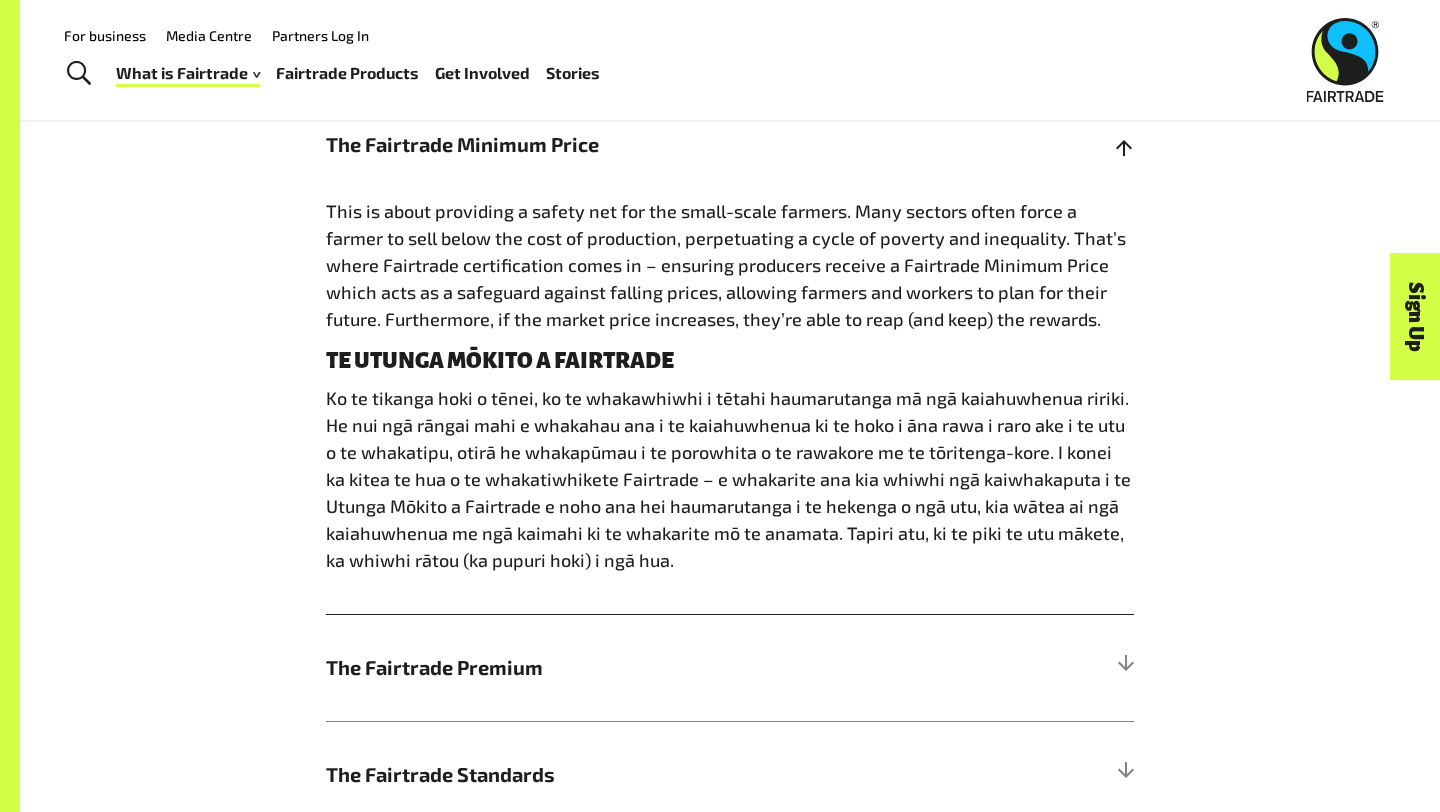 scroll, scrollTop: 1152, scrollLeft: 0, axis: vertical 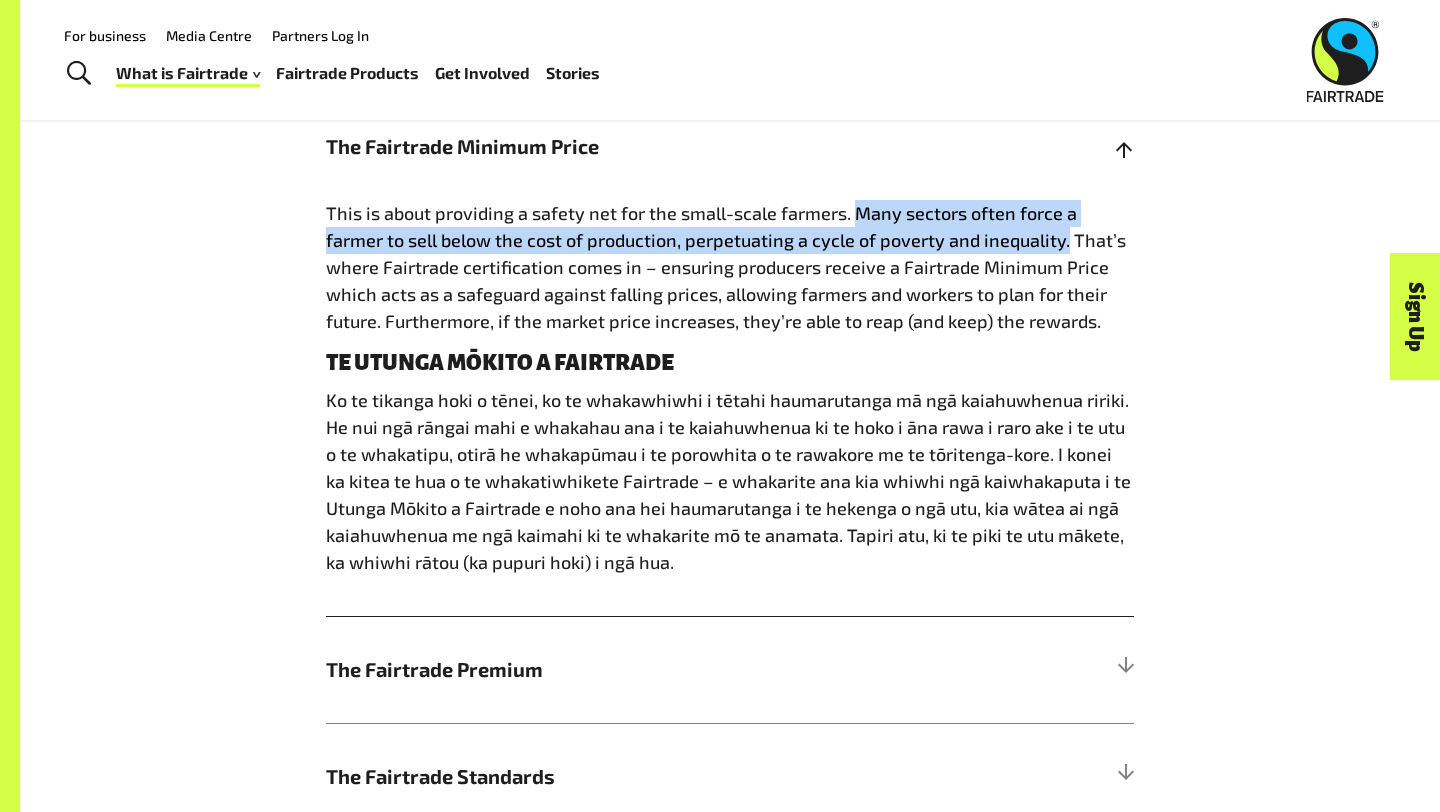 drag, startPoint x: 1004, startPoint y: 243, endPoint x: 852, endPoint y: 208, distance: 155.97757 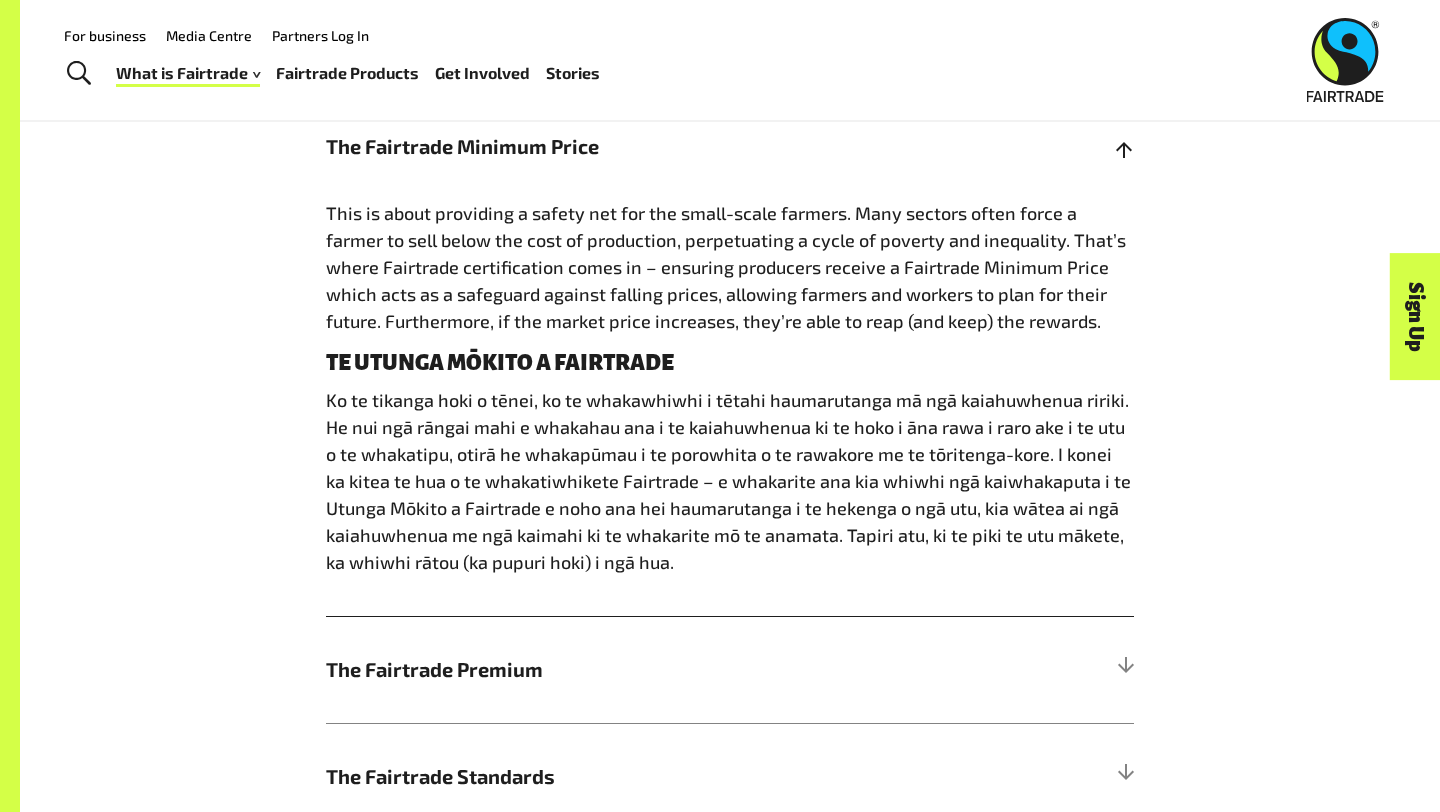 click on "This is about providing a safety net for the small-scale farmers. Many sectors often force a farmer to sell below the cost of production, perpetuating a cycle of poverty and inequality. That’s where Fairtrade certification comes in – ensuring producers receive a Fairtrade Minimum Price which acts as a safeguard against falling prices, allowing farmers and workers to plan for their future. Furthermore, if the market price increases, they’re able to reap (and keep) the rewards." at bounding box center (726, 267) 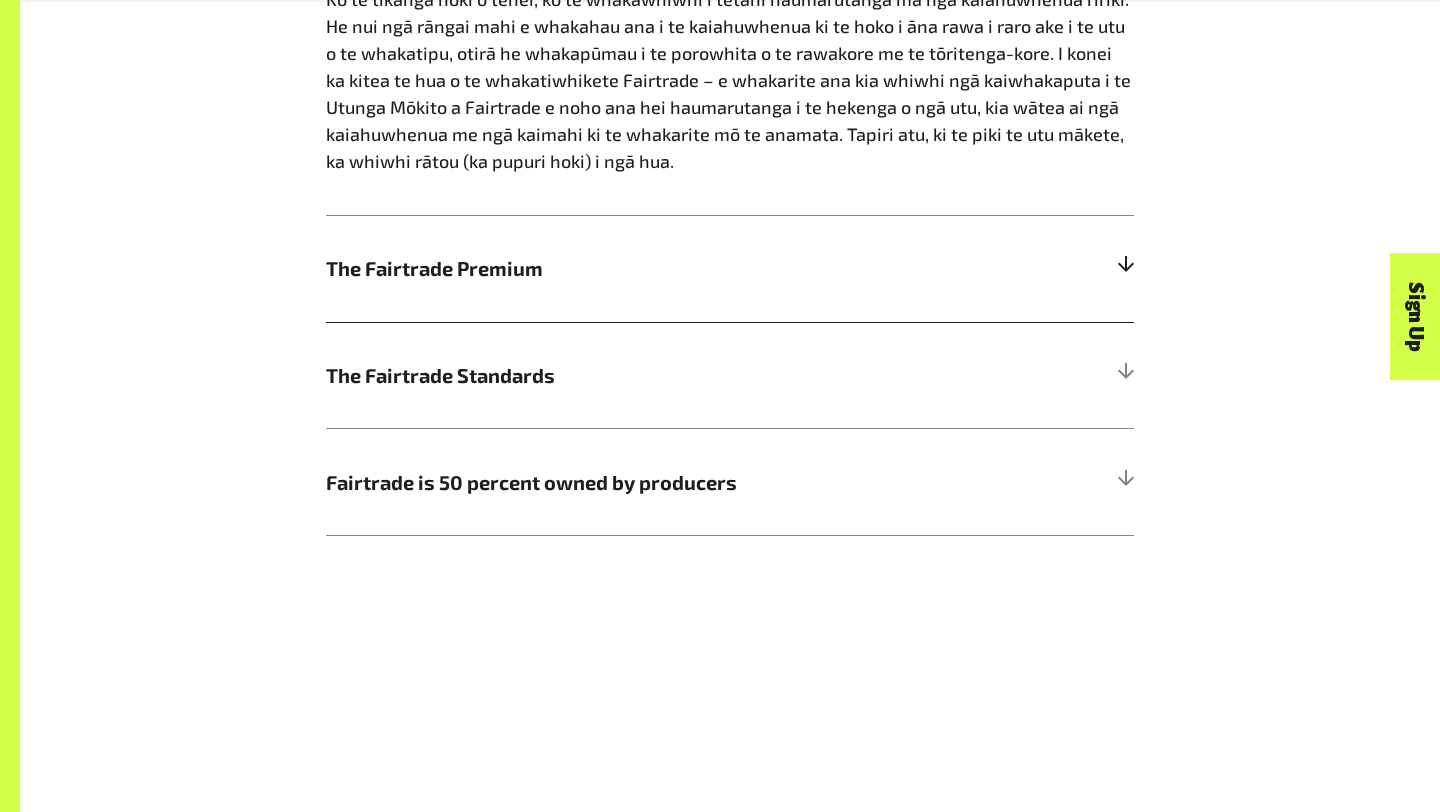 click on "The Fairtrade Premium" at bounding box center (730, 268) 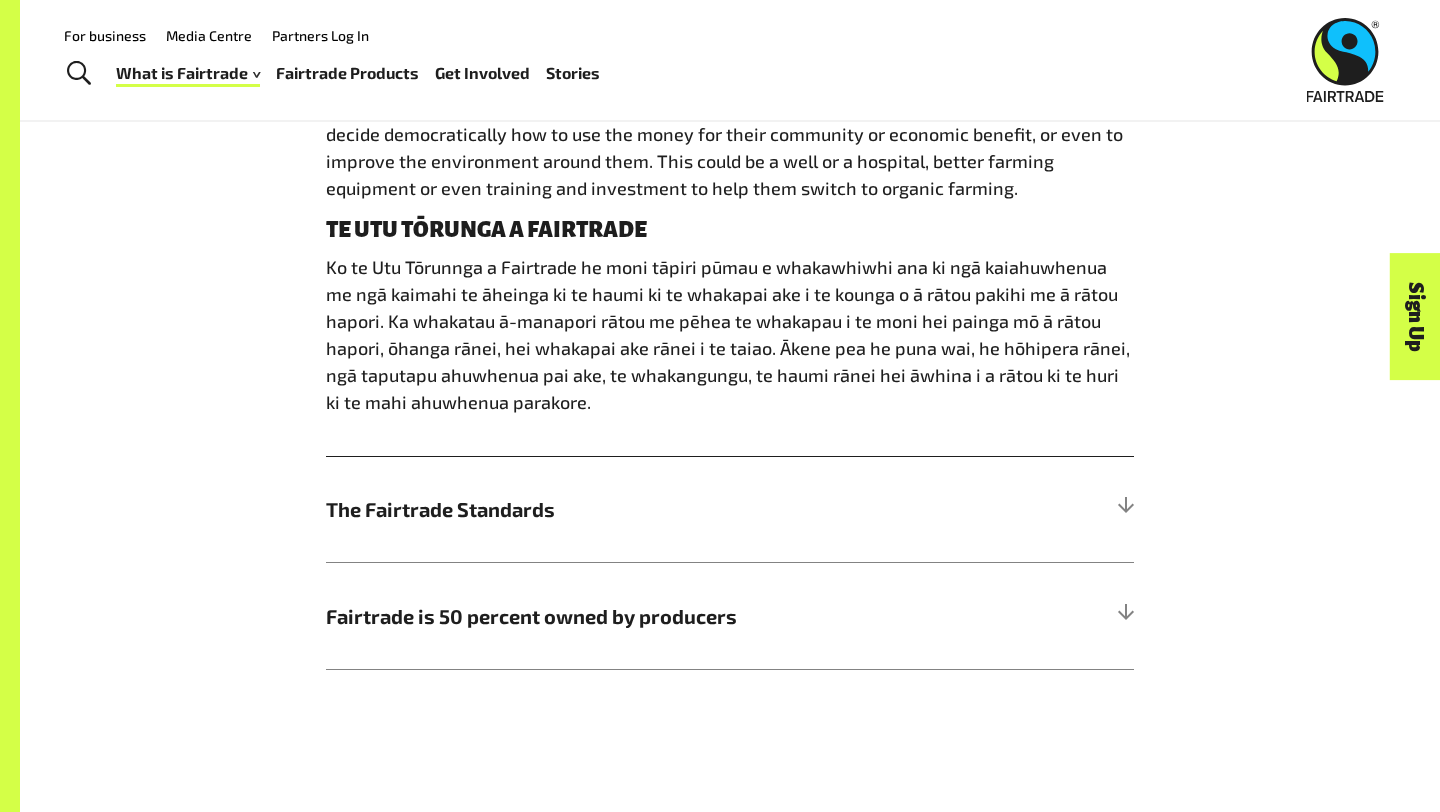 scroll, scrollTop: 1316, scrollLeft: 0, axis: vertical 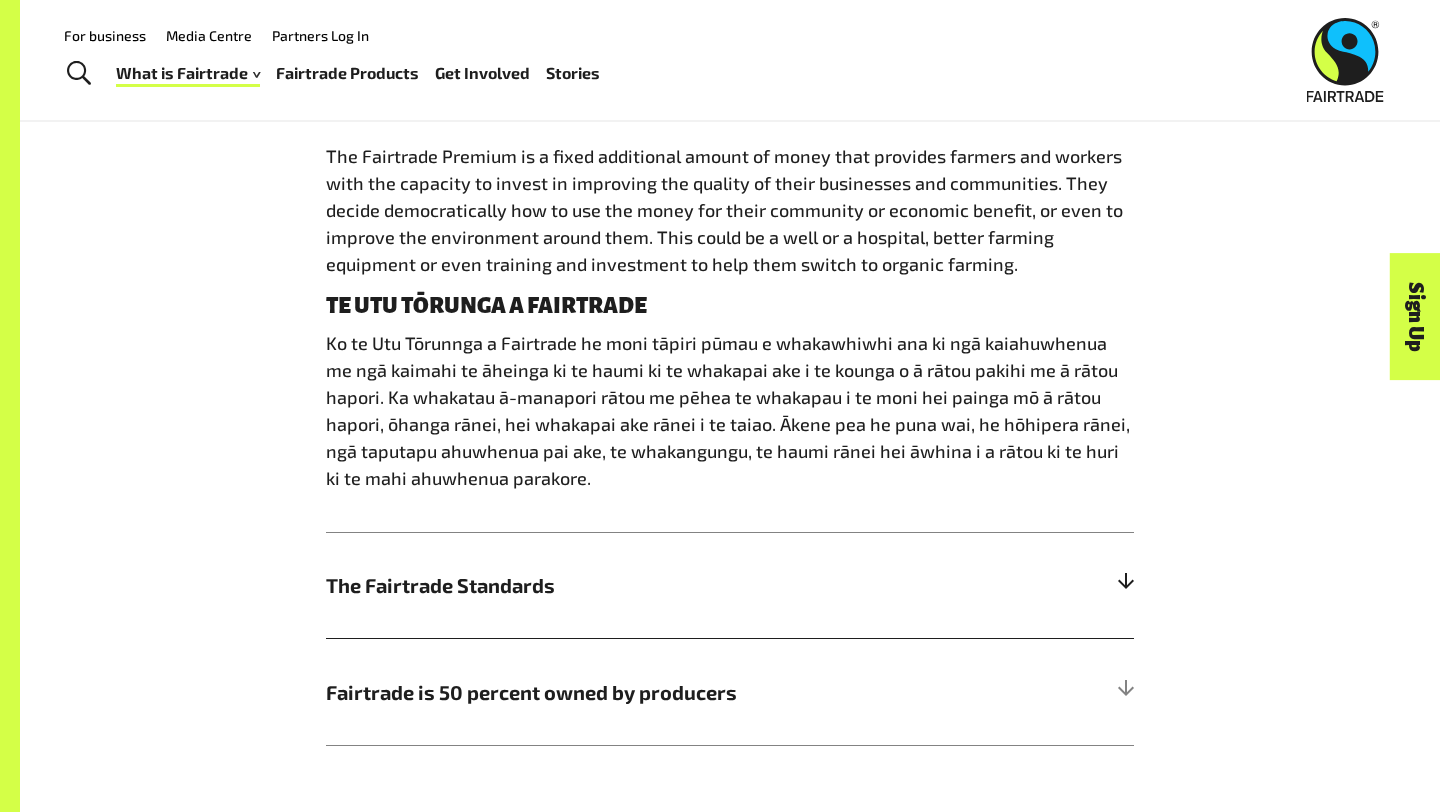 click on "The Fairtrade Standards" at bounding box center [730, 585] 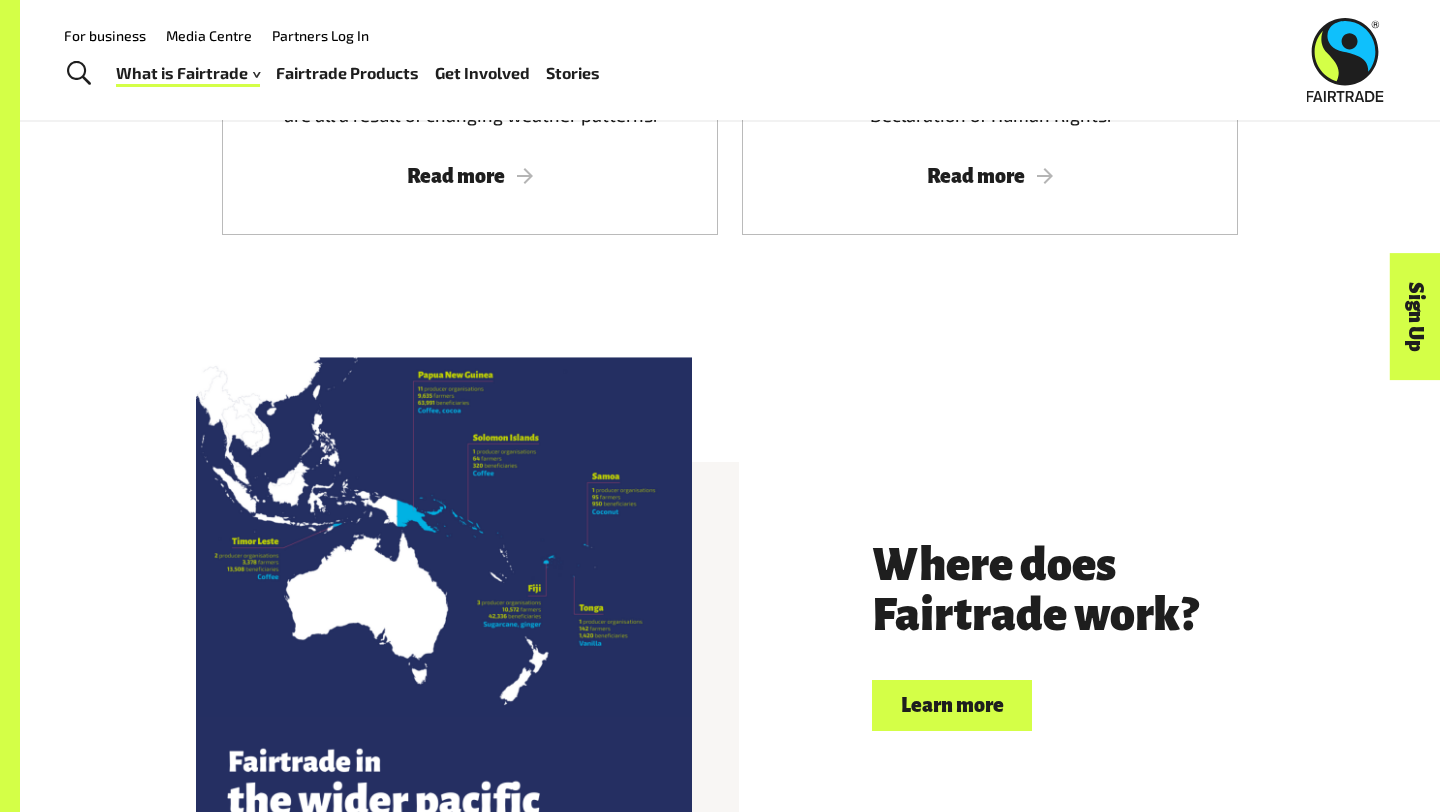 scroll, scrollTop: 4399, scrollLeft: 0, axis: vertical 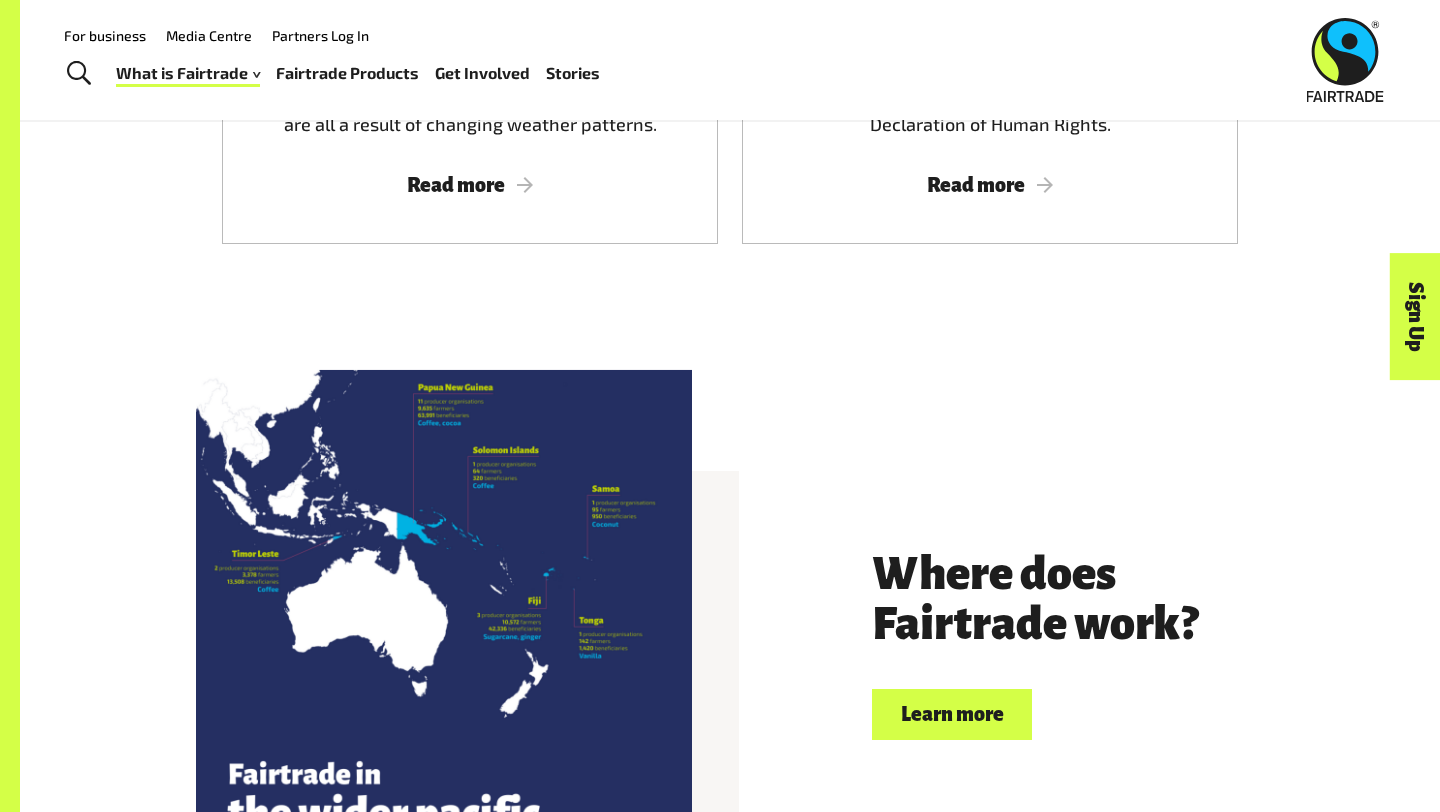 click at bounding box center [444, 618] 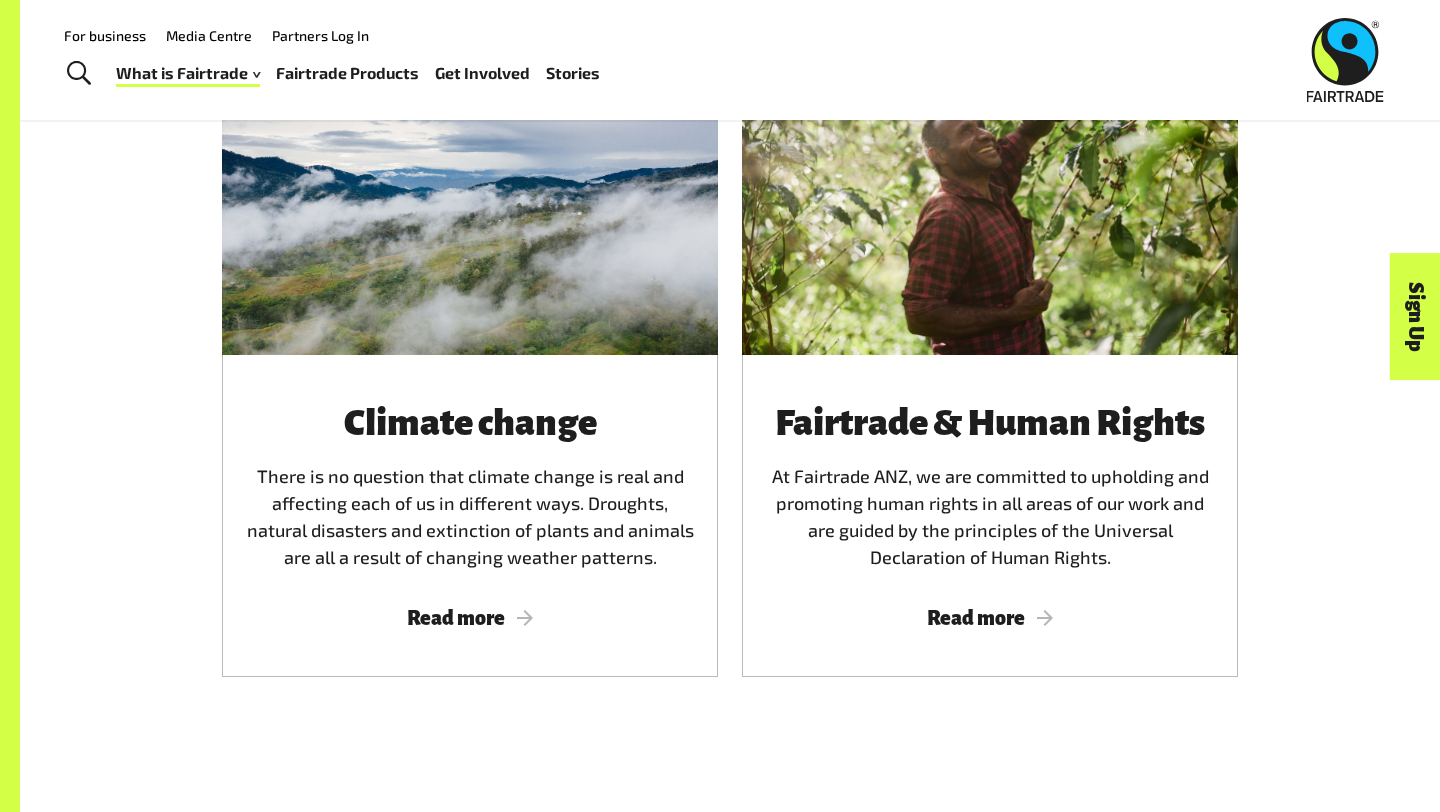 scroll, scrollTop: 3965, scrollLeft: 0, axis: vertical 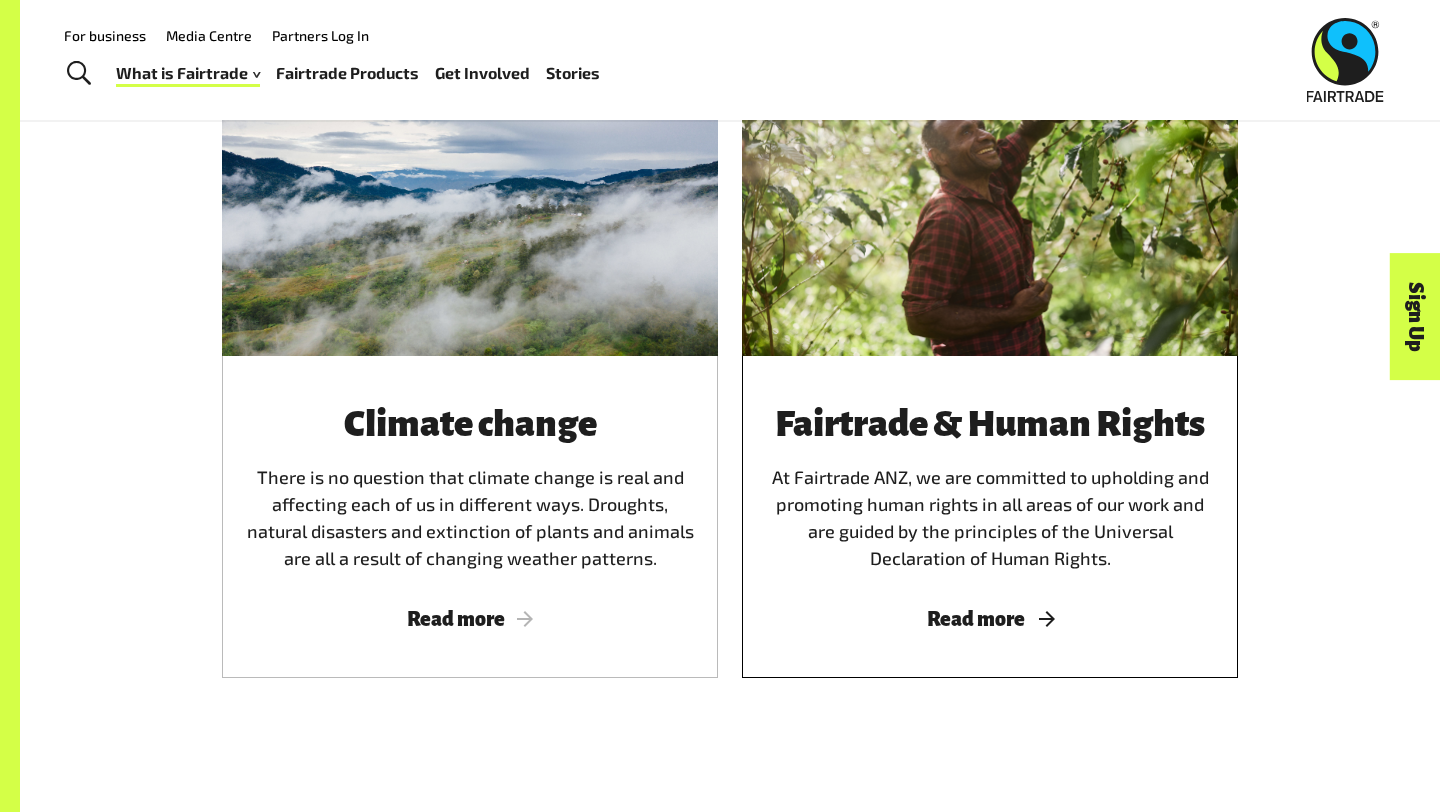 click on "Read more" at bounding box center [990, 619] 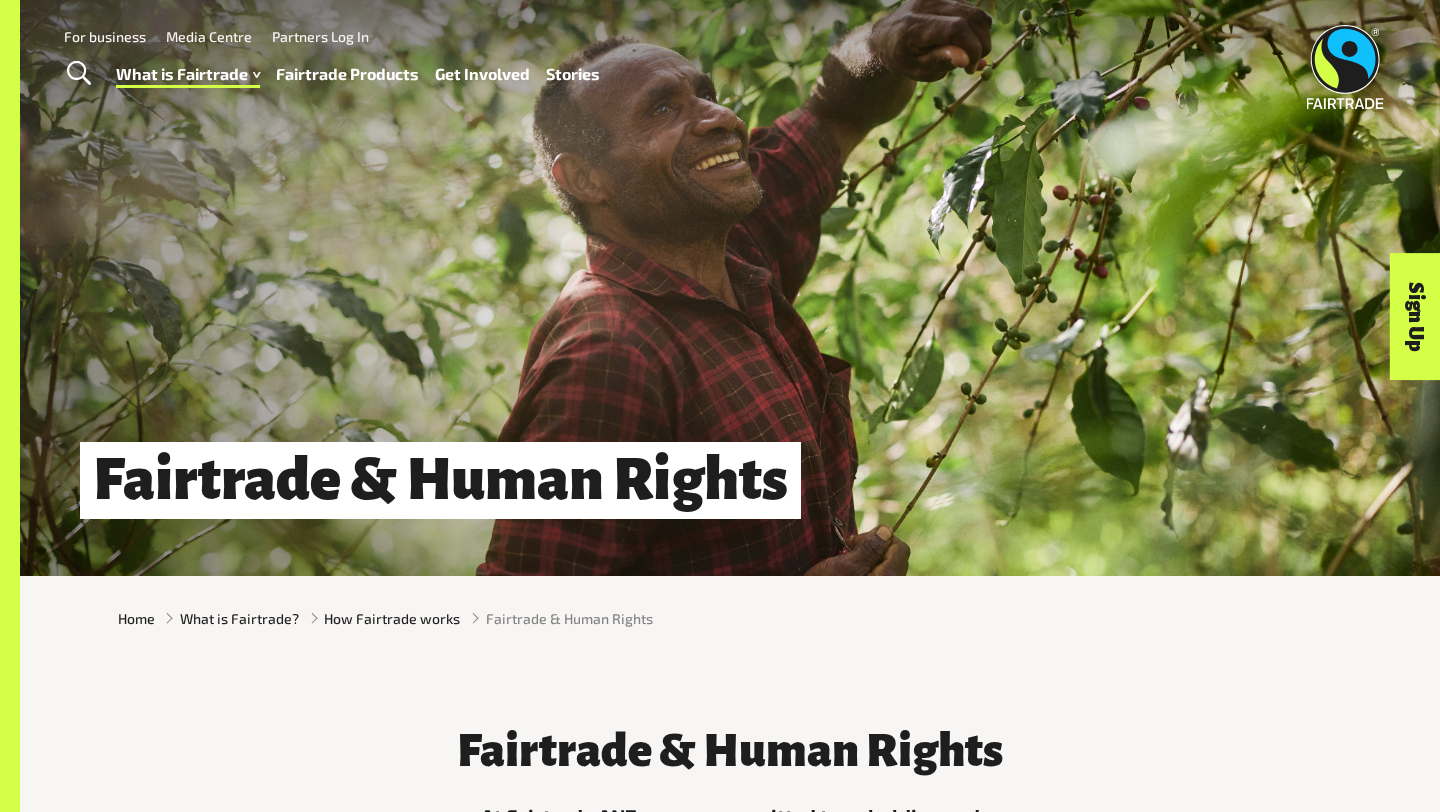scroll, scrollTop: 0, scrollLeft: 0, axis: both 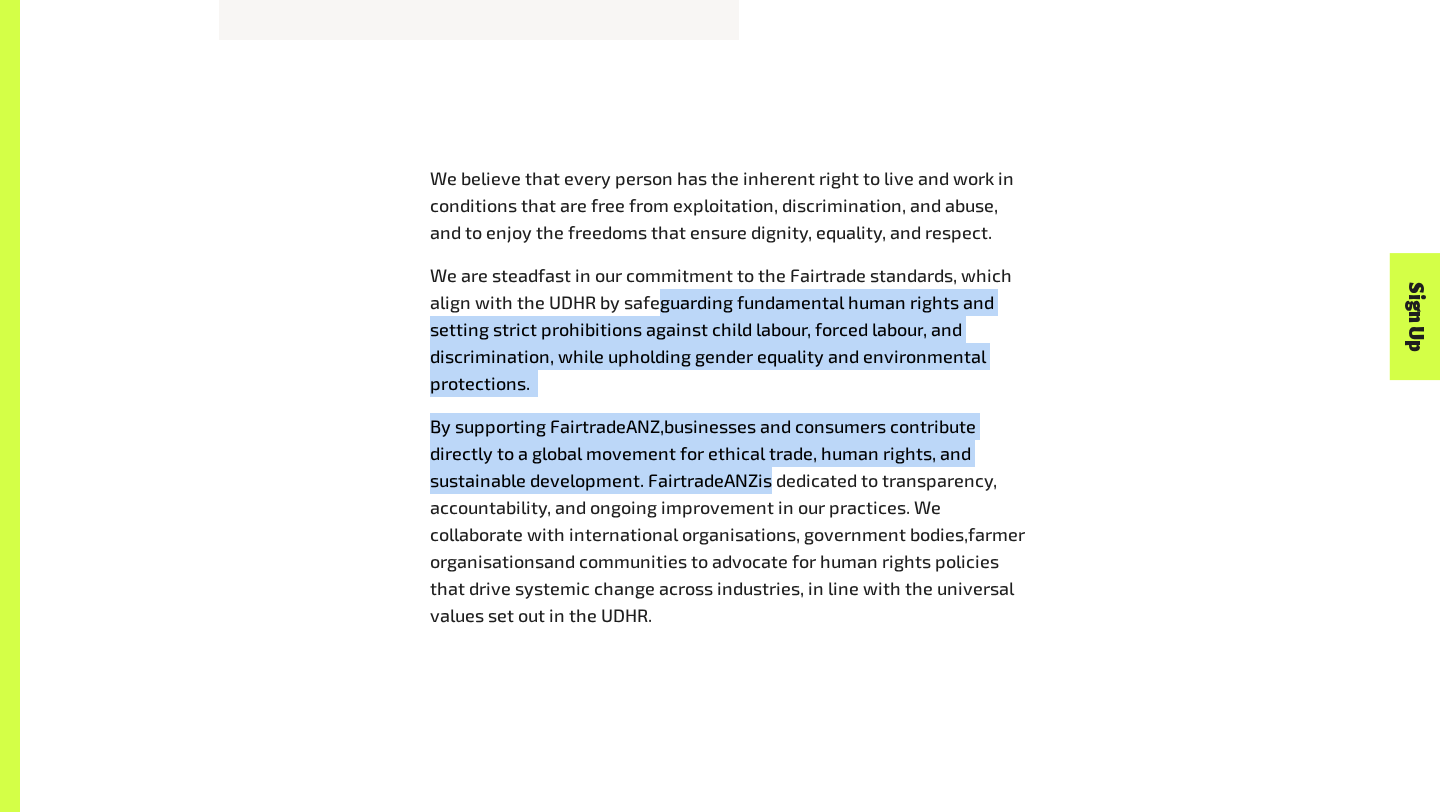 drag, startPoint x: 660, startPoint y: 313, endPoint x: 768, endPoint y: 477, distance: 196.367 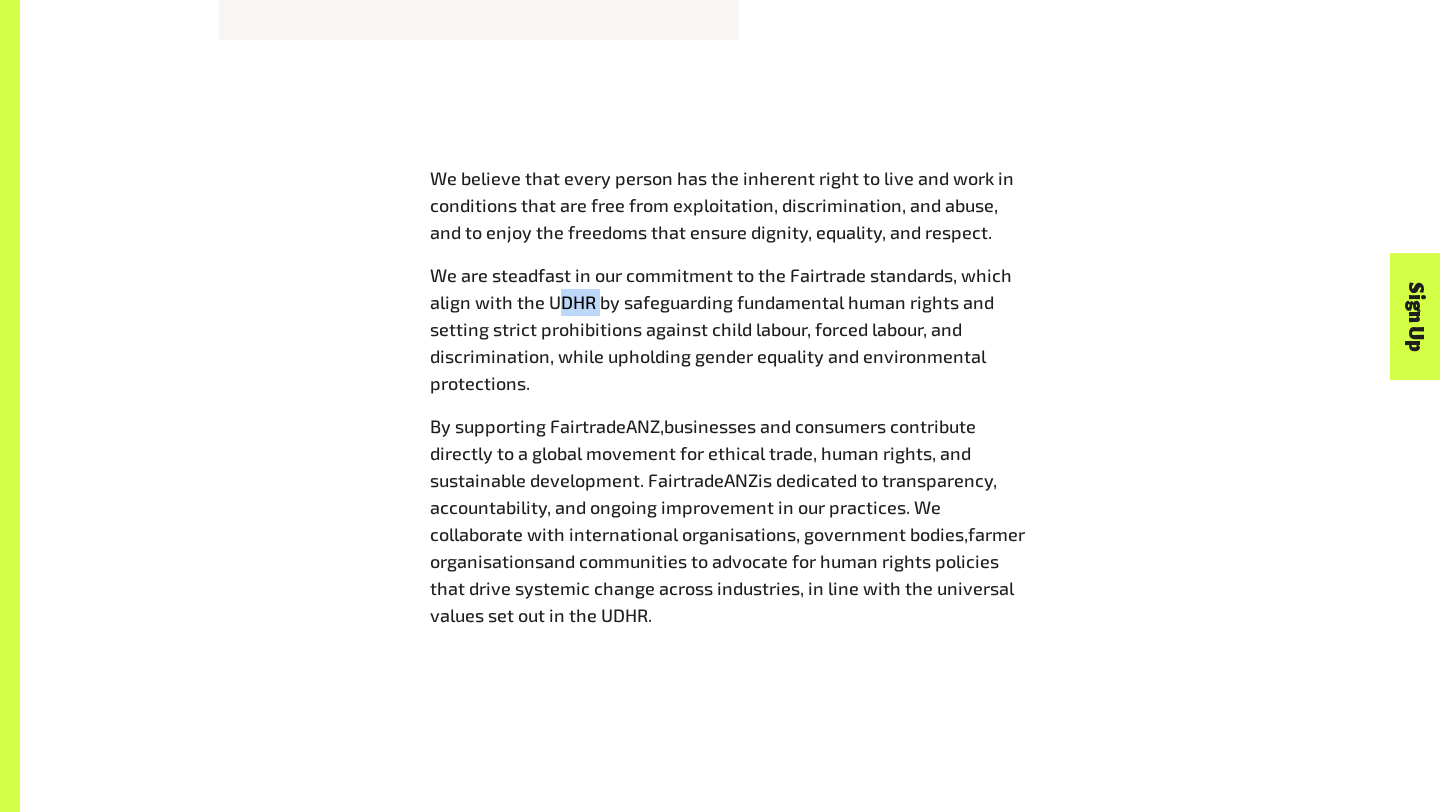 drag, startPoint x: 552, startPoint y: 300, endPoint x: 597, endPoint y: 305, distance: 45.276924 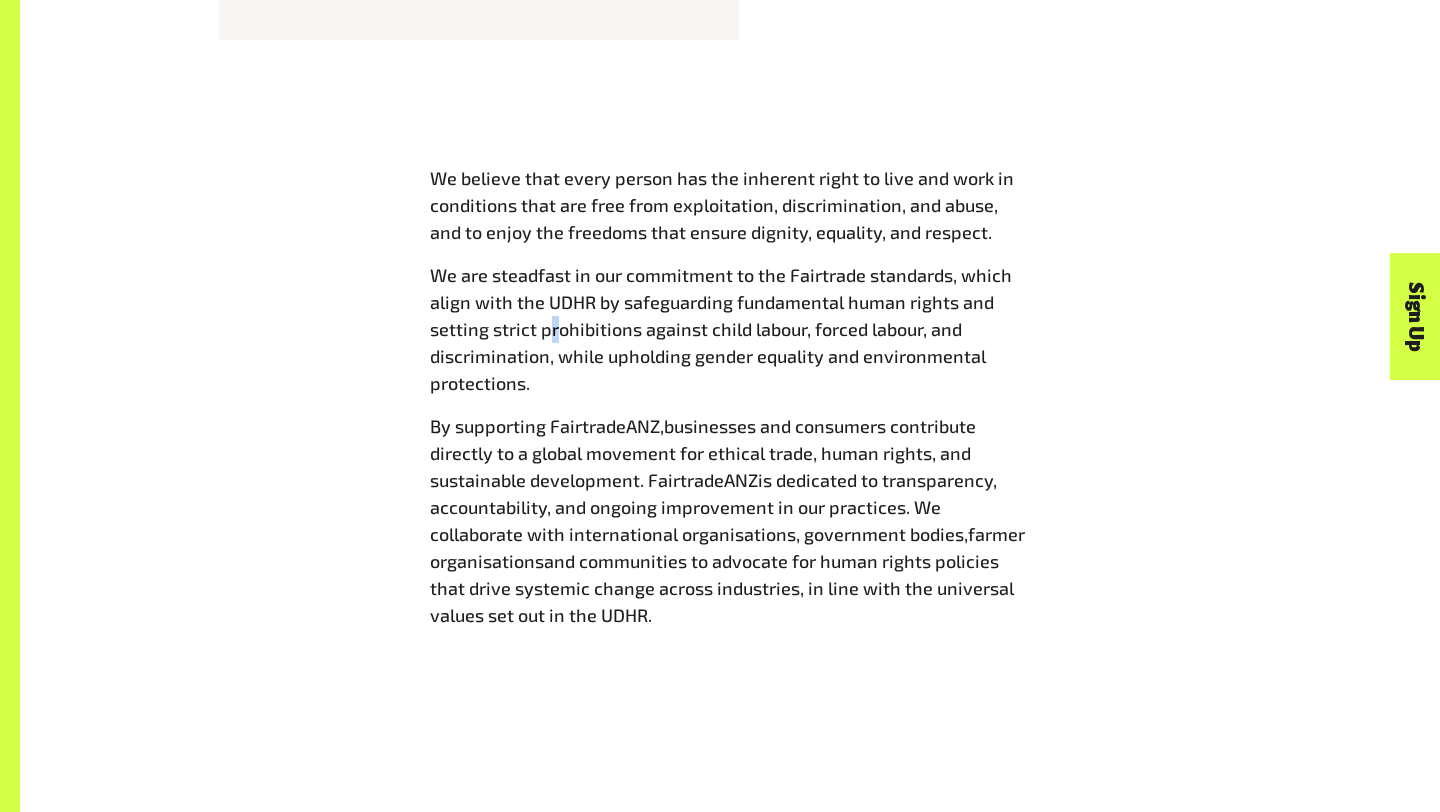 click on "We are steadfast in our commitment to the Fairtrade standards, which align with the UDHR by safeguarding fundamental human rights and setting strict prohibitions against child labo u r, forced labo ur , and discrimination, while upholding gender equality and environmental protections." at bounding box center (730, 329) 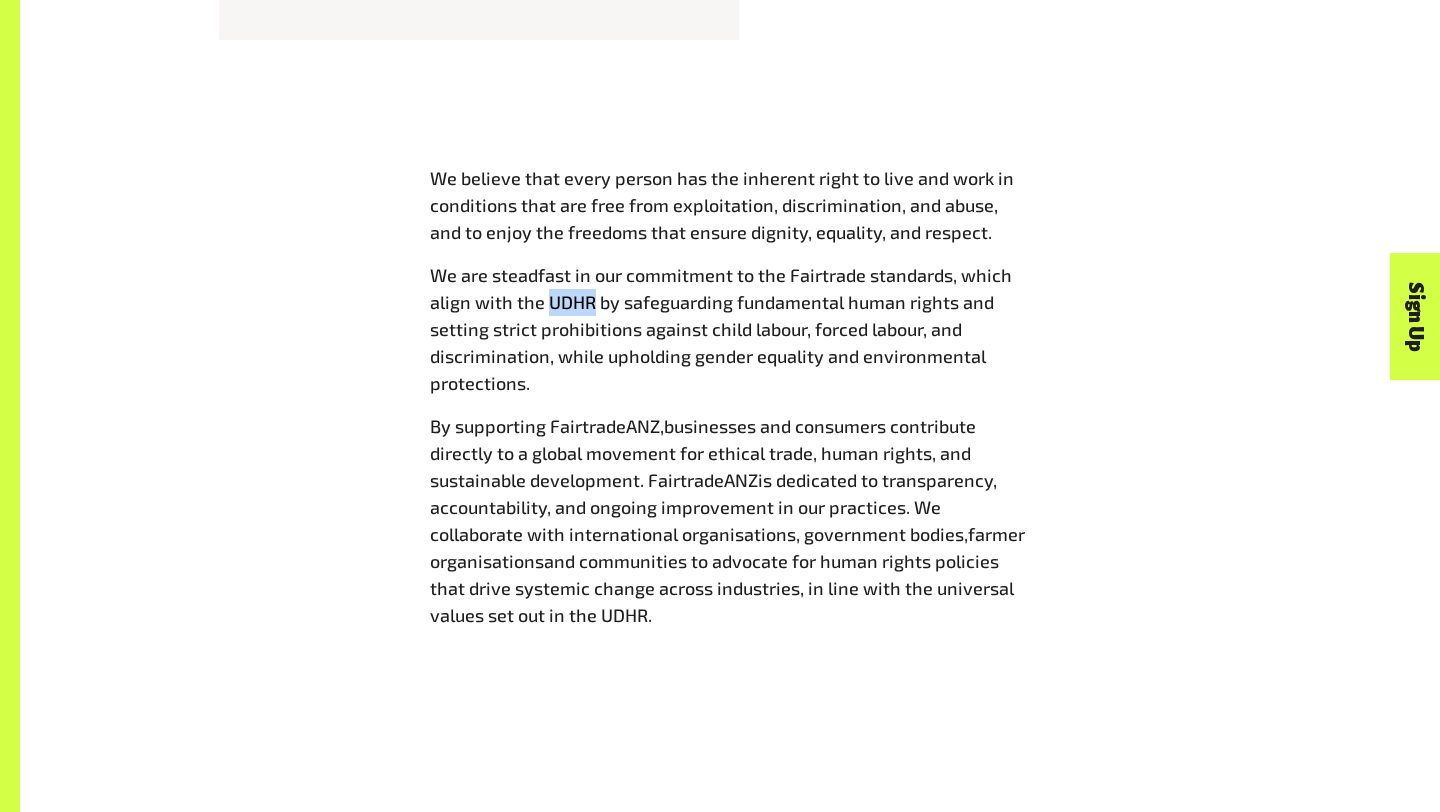 drag, startPoint x: 546, startPoint y: 301, endPoint x: 593, endPoint y: 302, distance: 47.010635 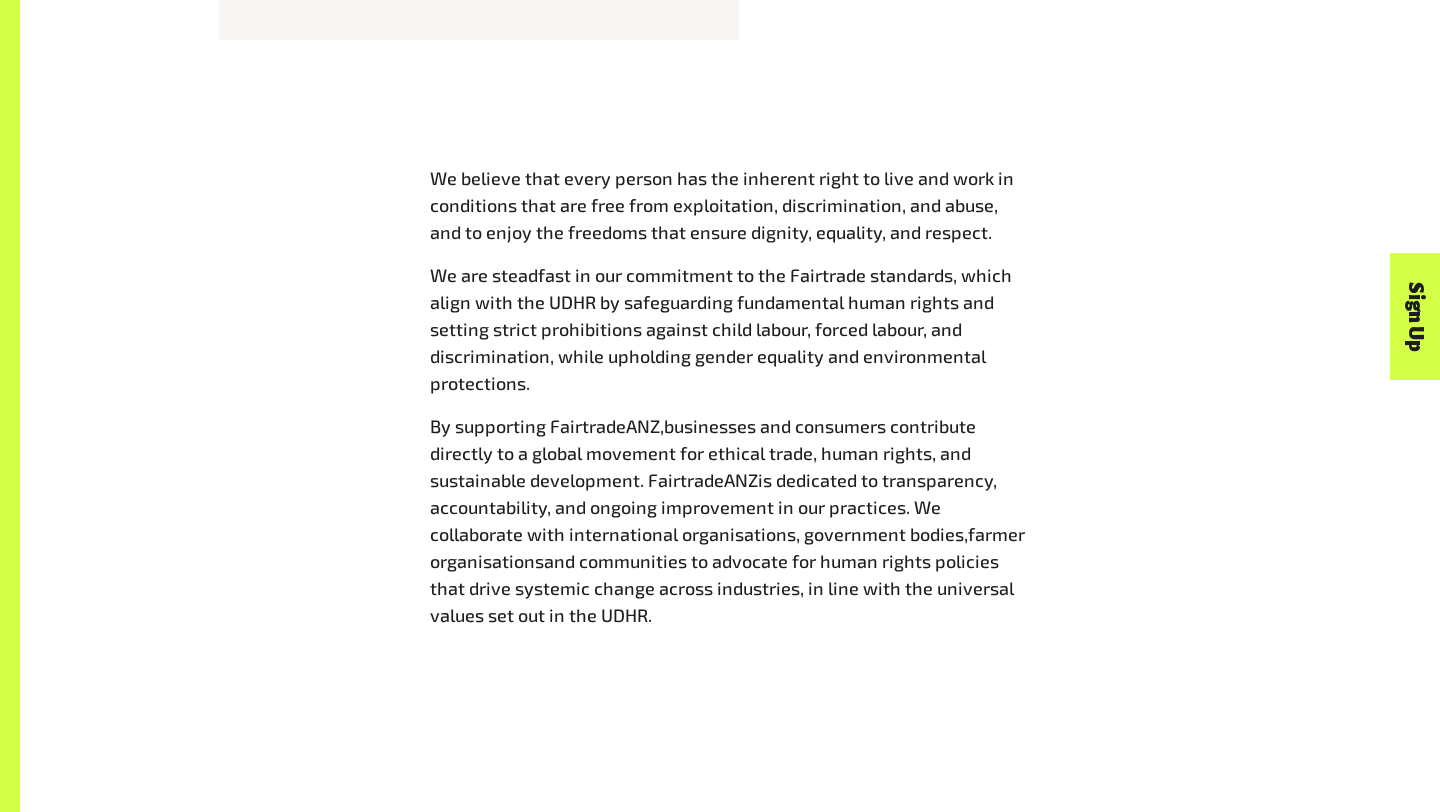 click on "ations, government bodies," at bounding box center [856, 534] 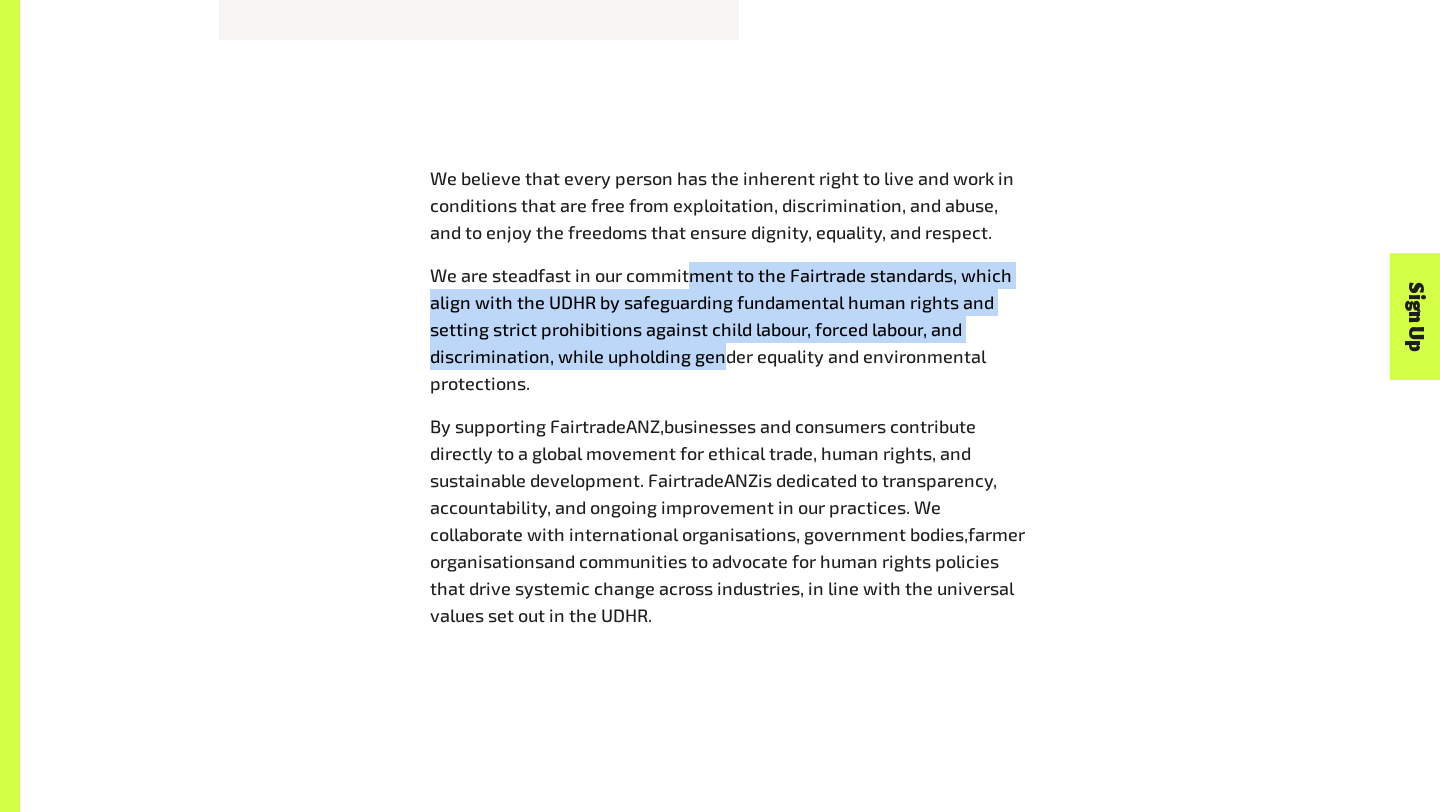 drag, startPoint x: 685, startPoint y: 270, endPoint x: 721, endPoint y: 356, distance: 93.230896 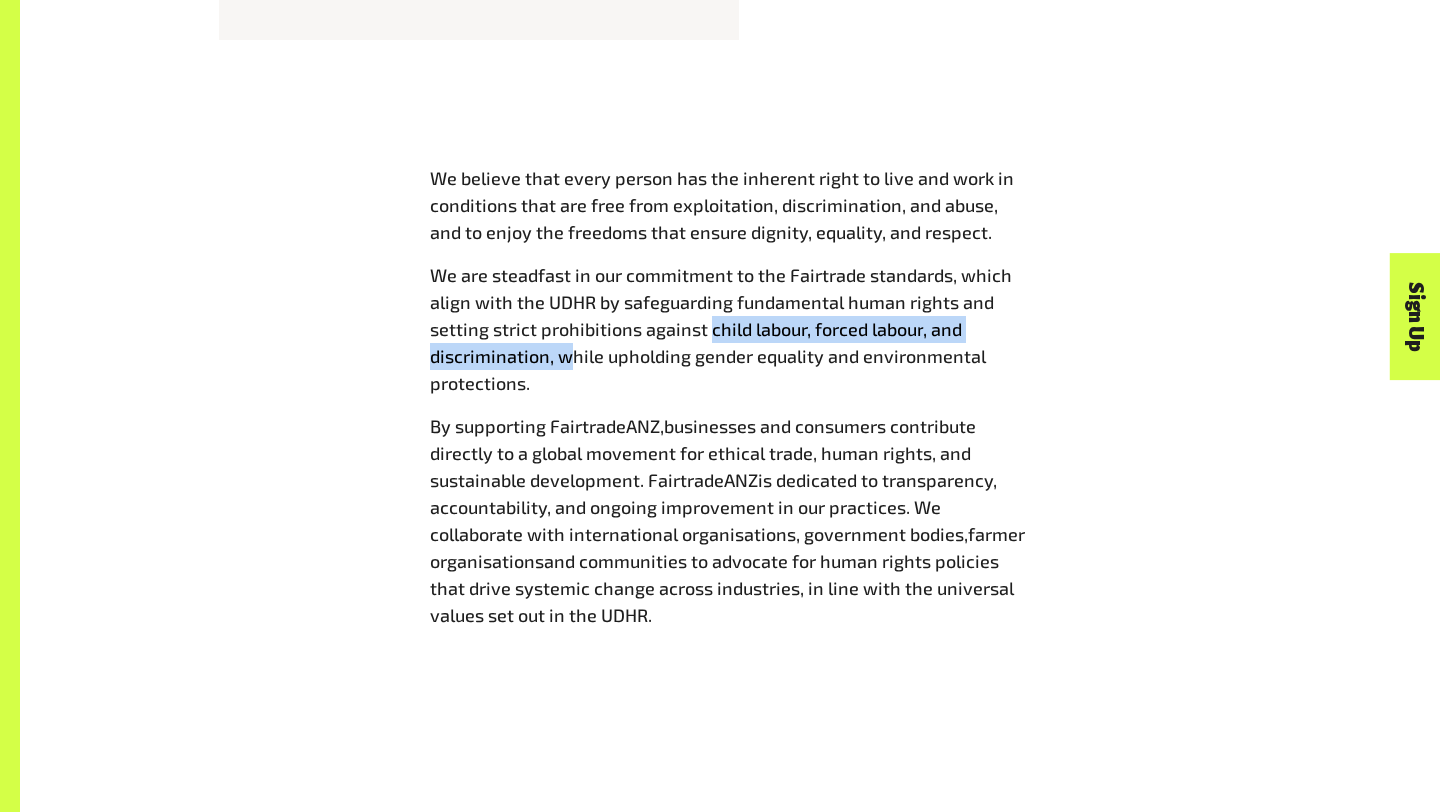 drag, startPoint x: 710, startPoint y: 330, endPoint x: 568, endPoint y: 356, distance: 144.36066 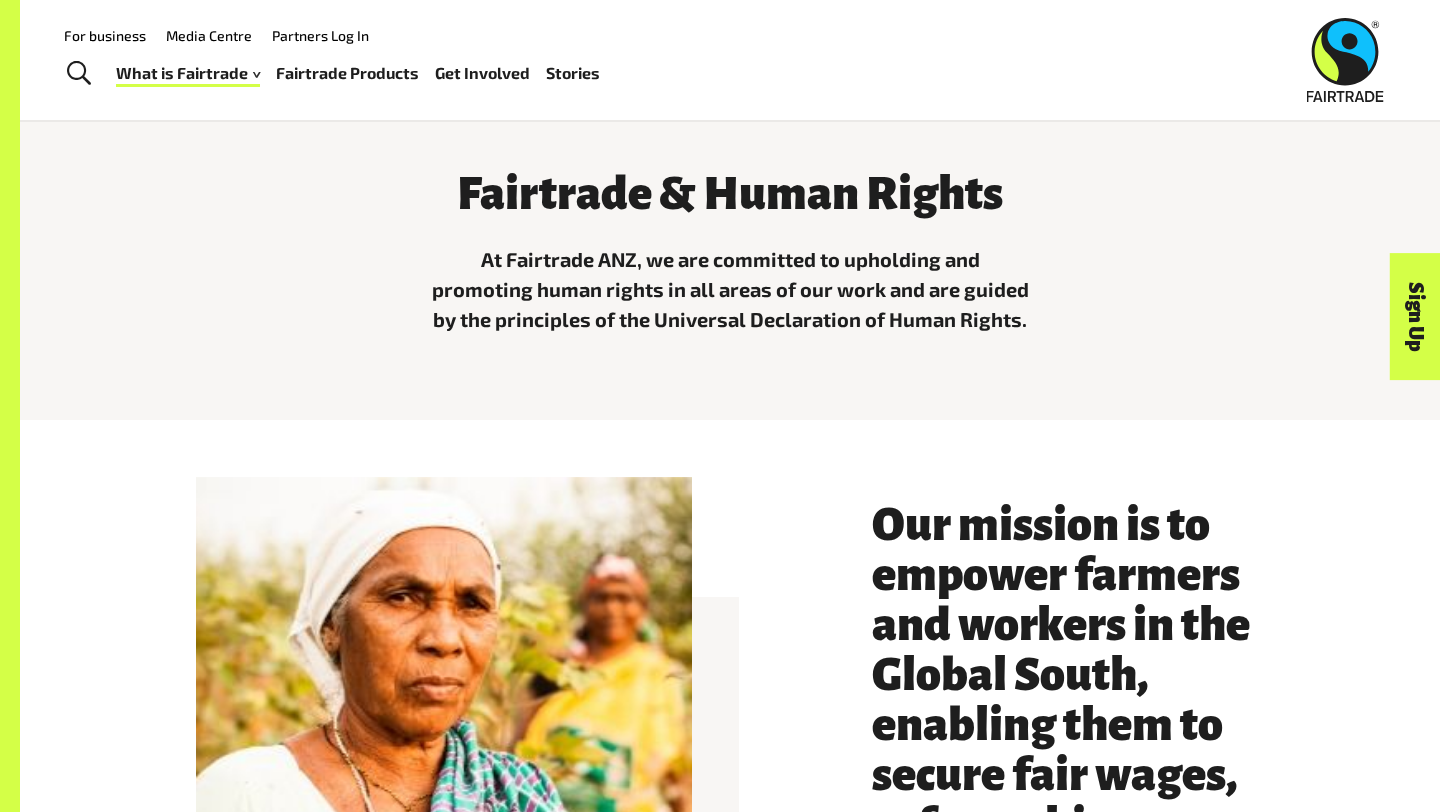 scroll, scrollTop: 0, scrollLeft: 0, axis: both 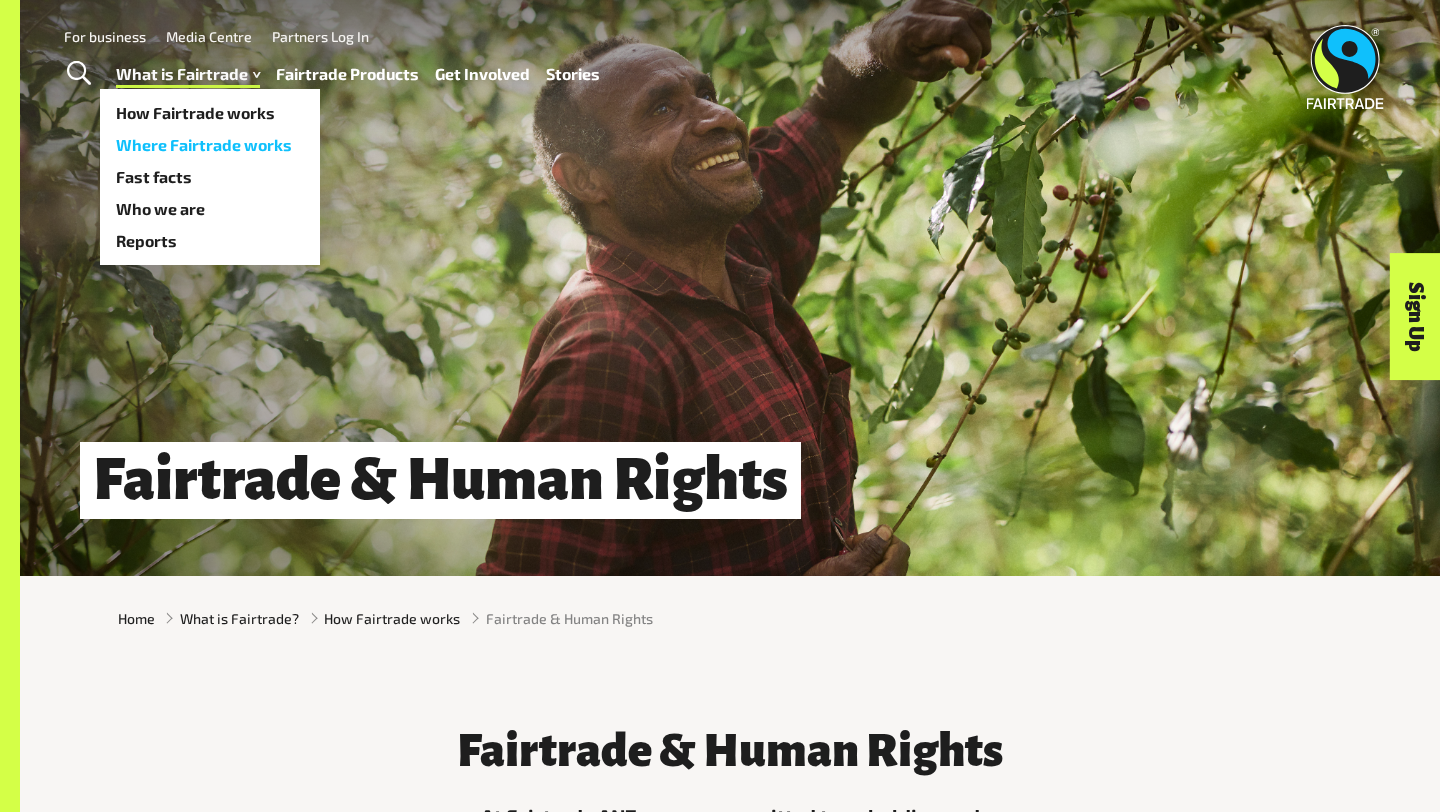 click on "Where Fairtrade works" at bounding box center (210, 145) 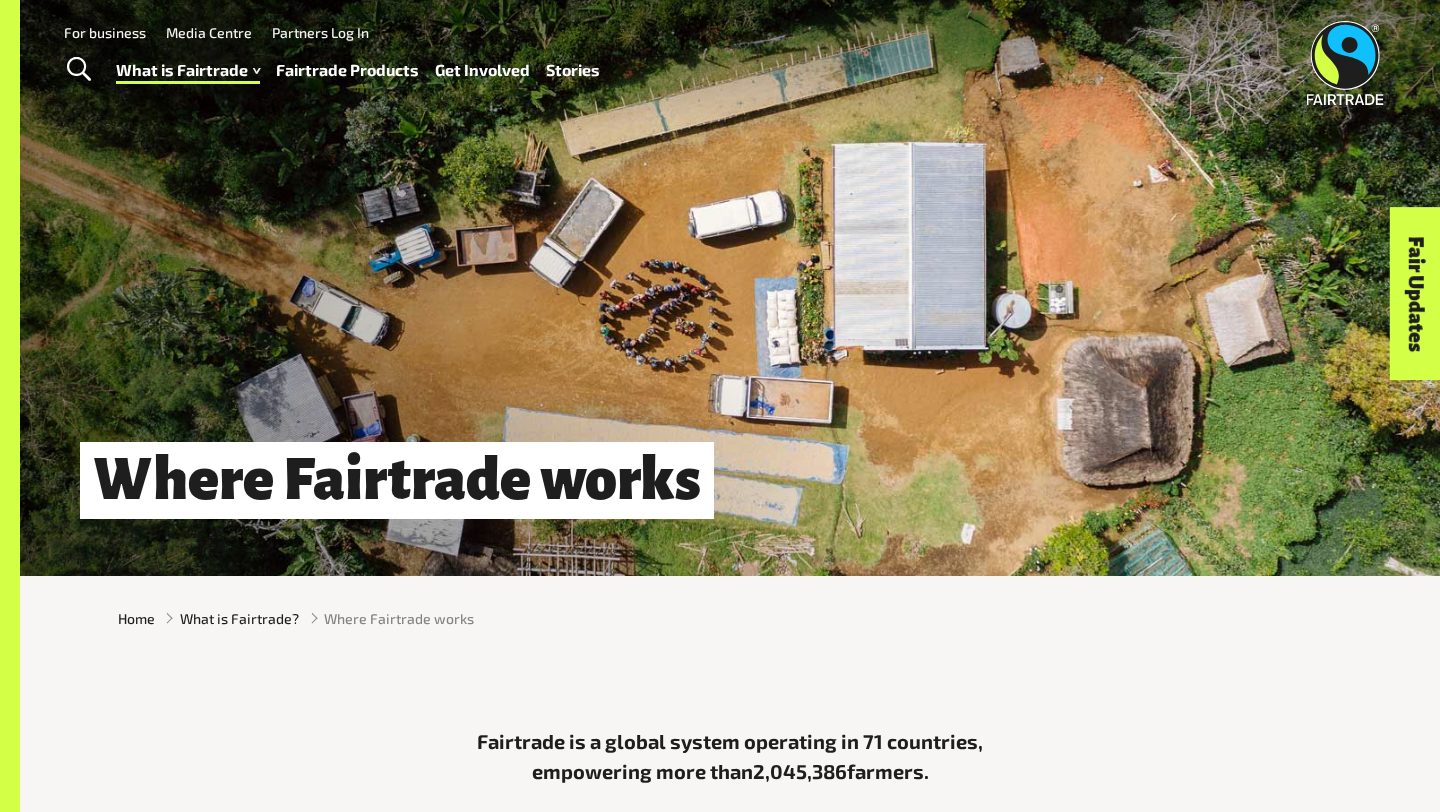 scroll, scrollTop: 78, scrollLeft: 0, axis: vertical 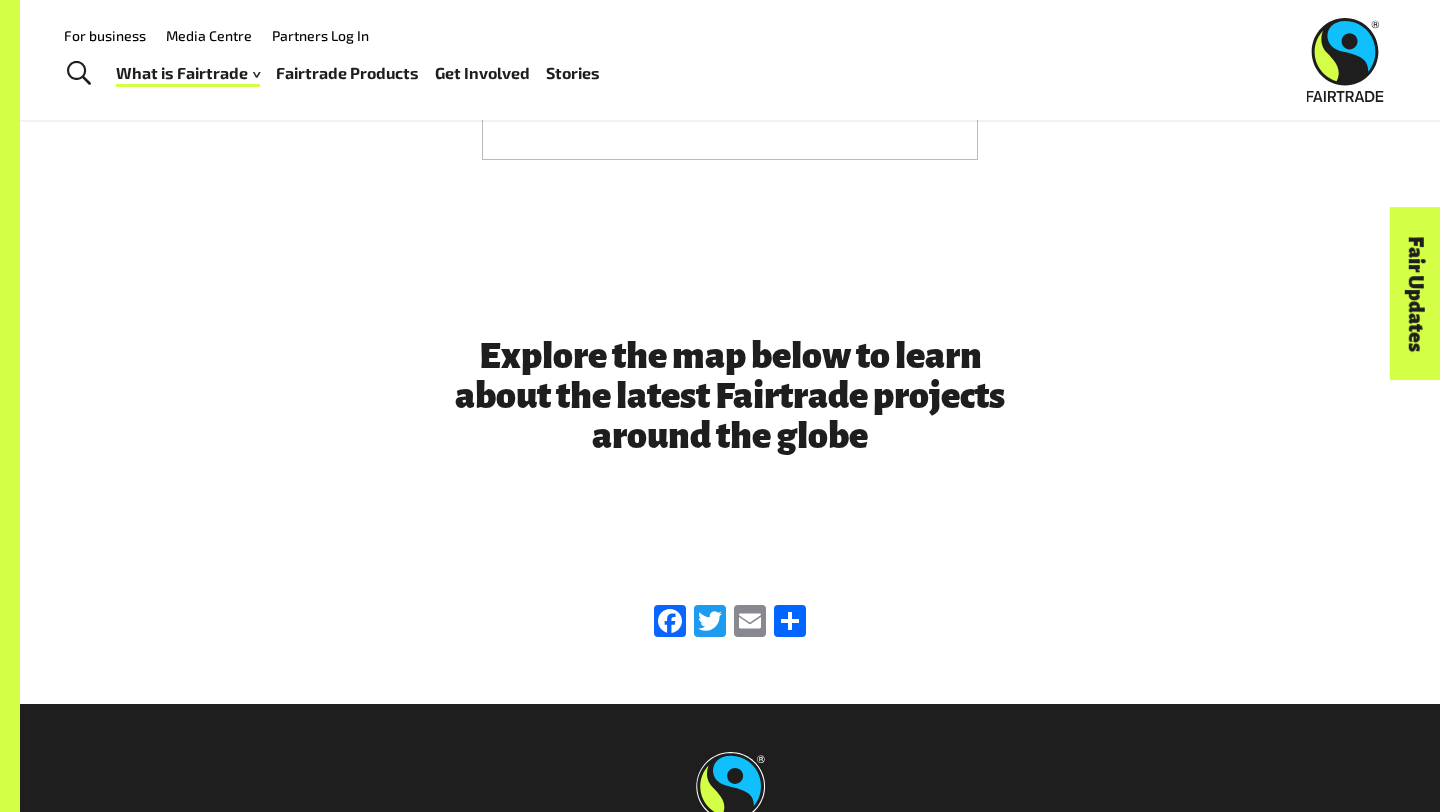 click on "Explore the map below to learn about the latest Fairtrade projects around the globe" at bounding box center (730, 396) 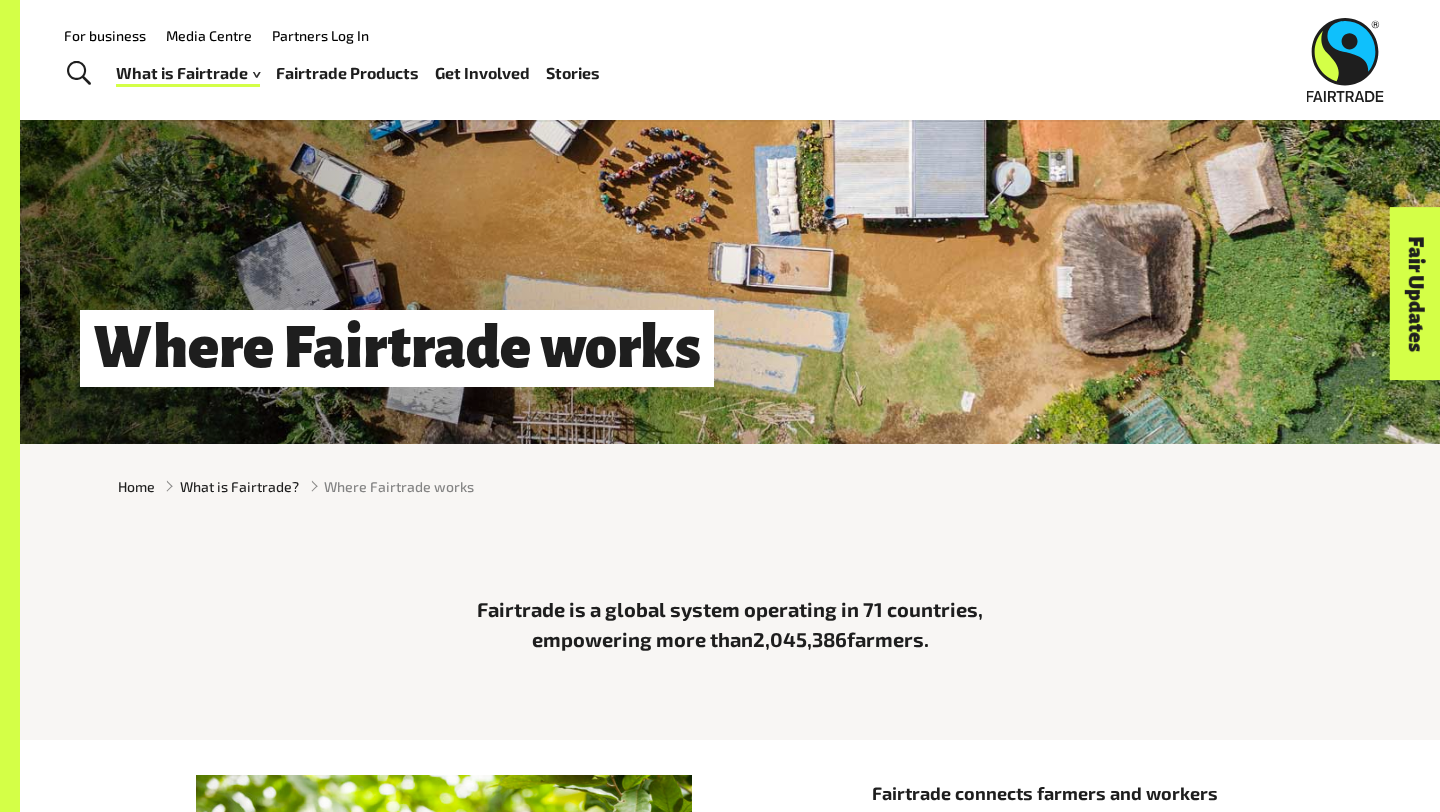 scroll, scrollTop: 0, scrollLeft: 0, axis: both 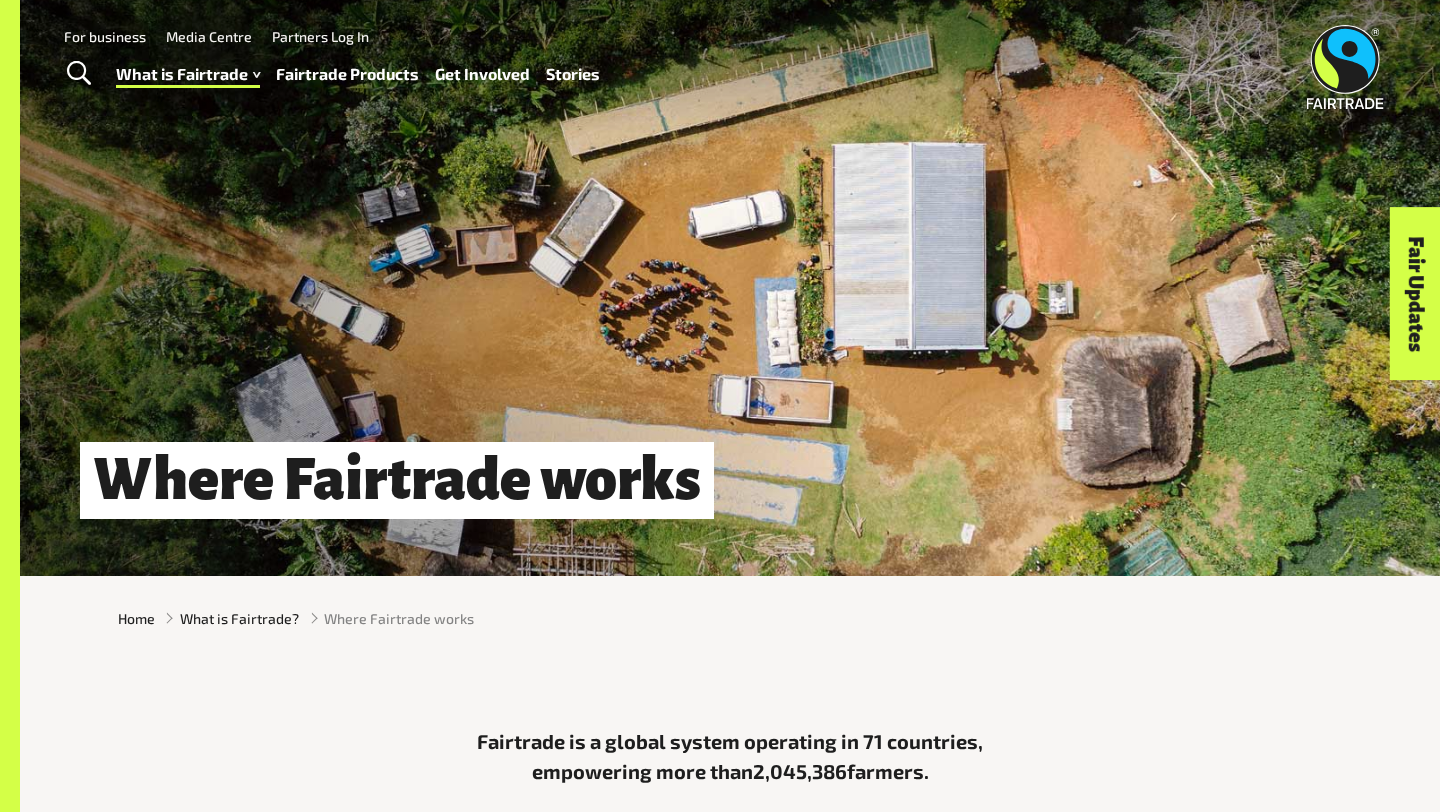 click on "Fairtrade Products" at bounding box center [347, 74] 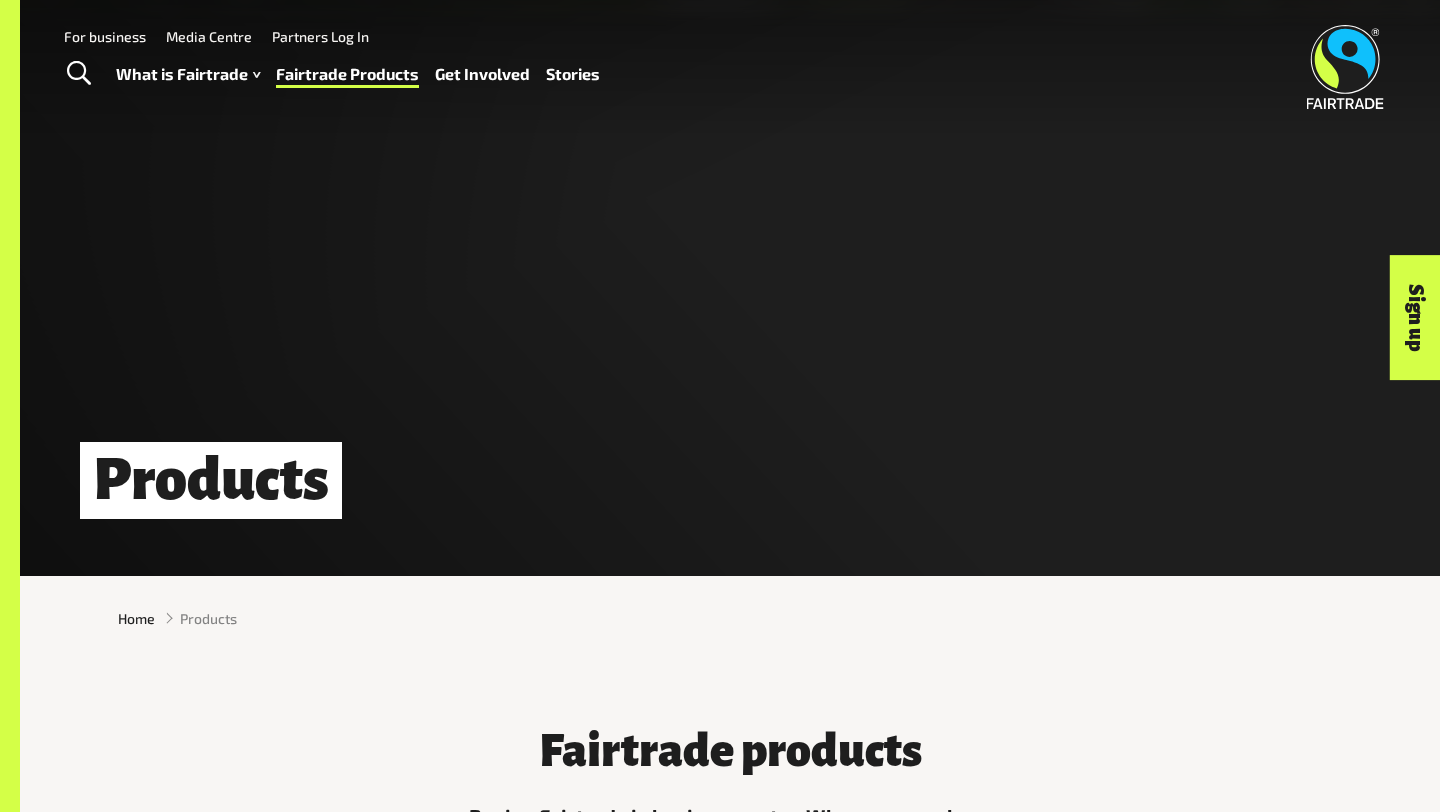 scroll, scrollTop: 0, scrollLeft: 0, axis: both 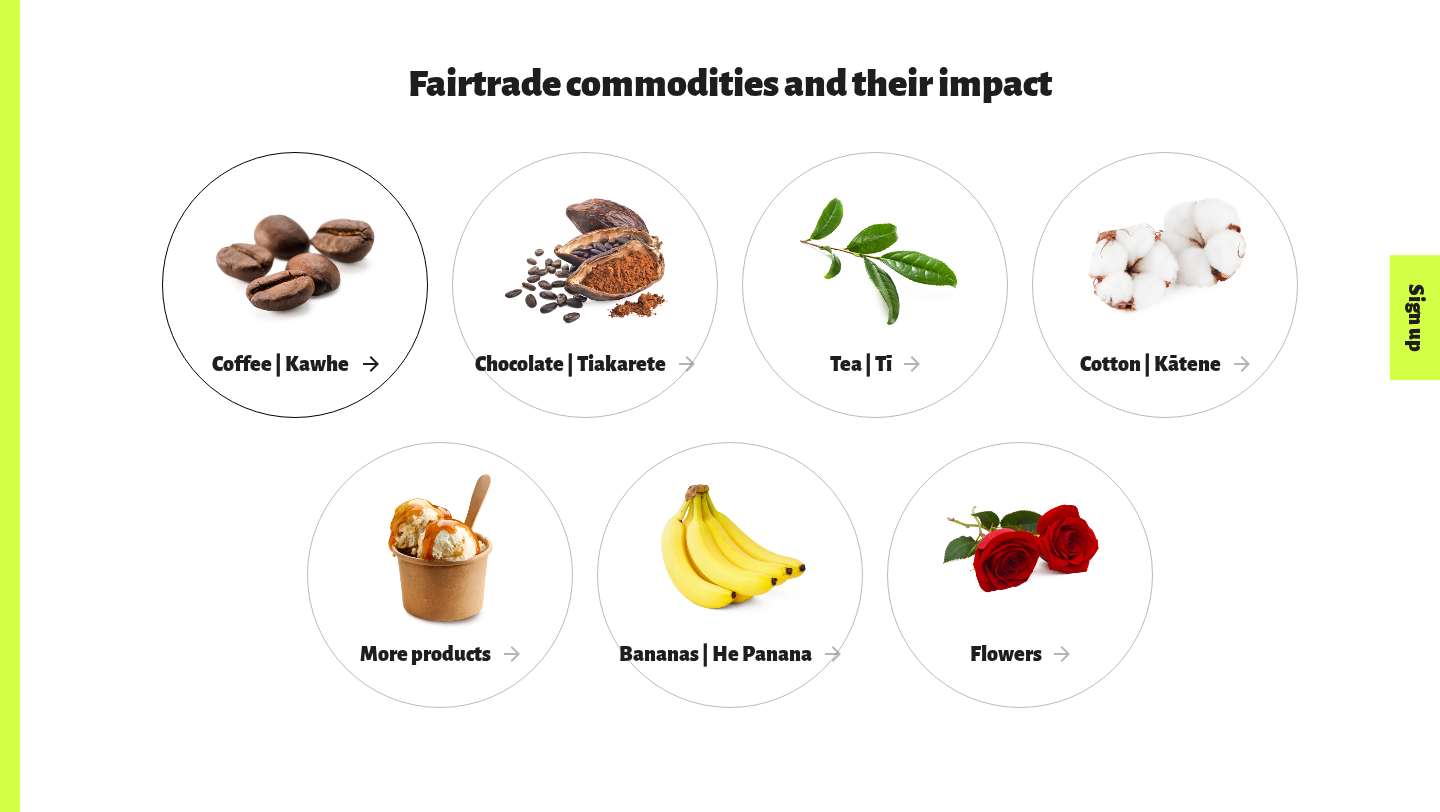 click on "Coffee | Kawhe" at bounding box center [295, 364] 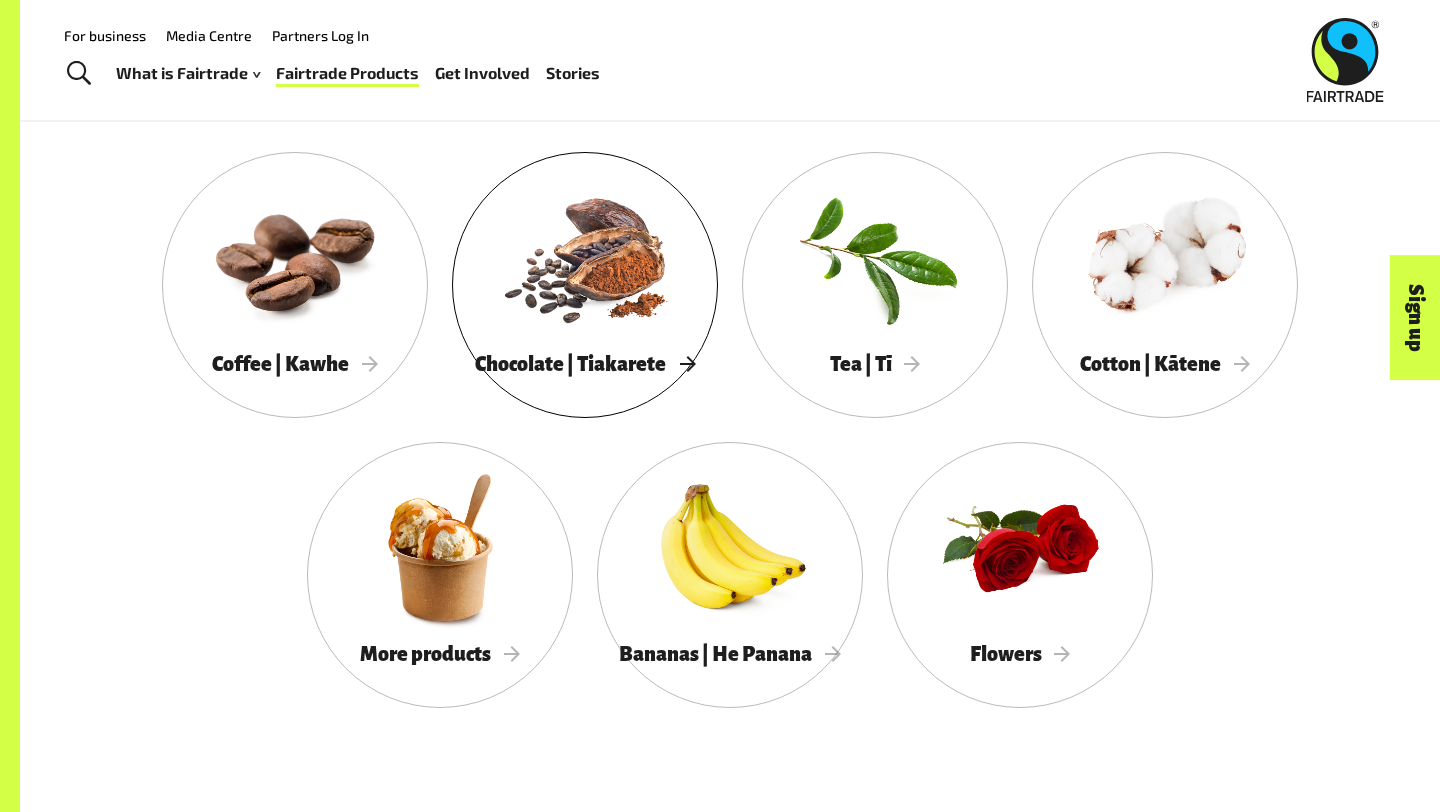 click on "Chocolate | Tiakarete" at bounding box center [585, 364] 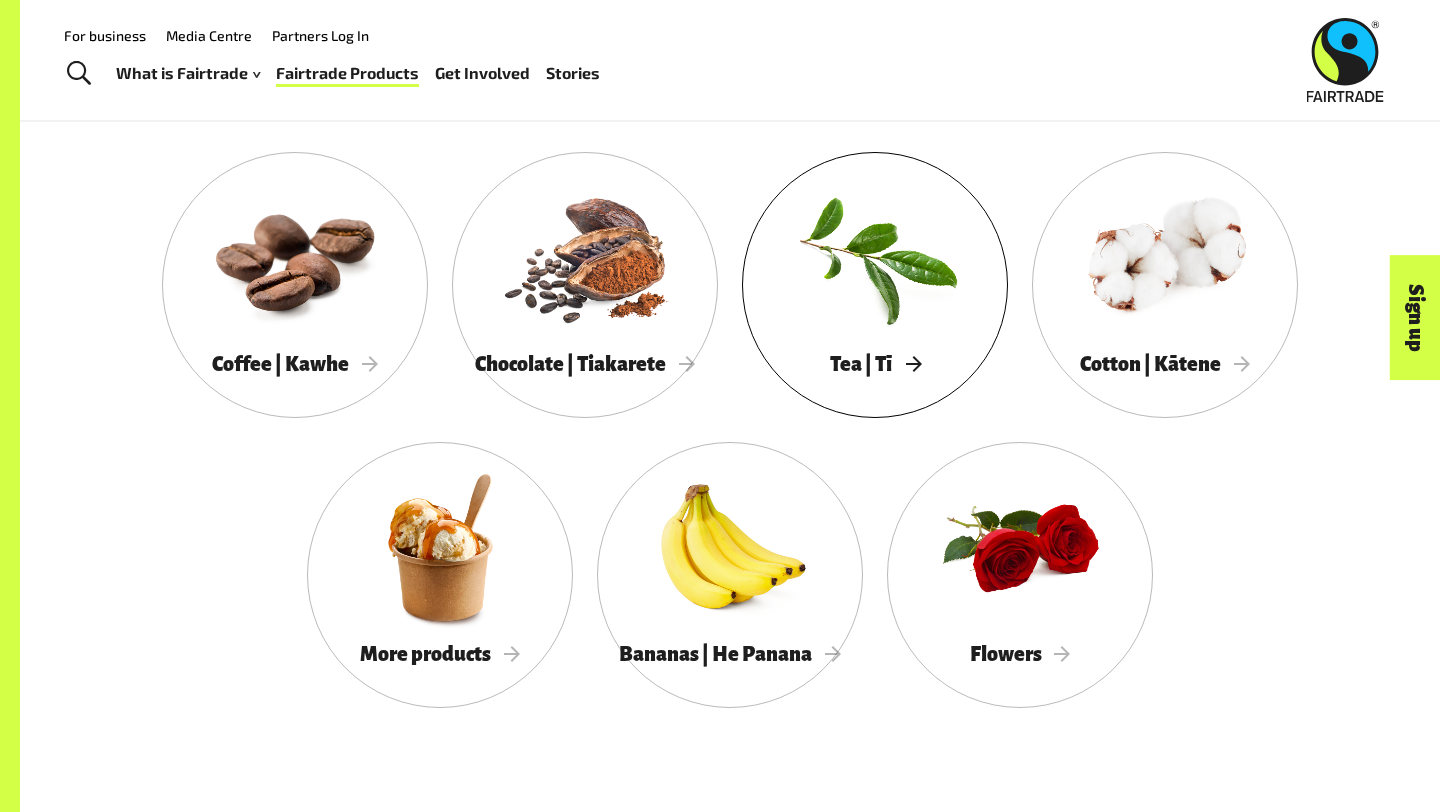 click on "Tea | Tī" at bounding box center (875, 364) 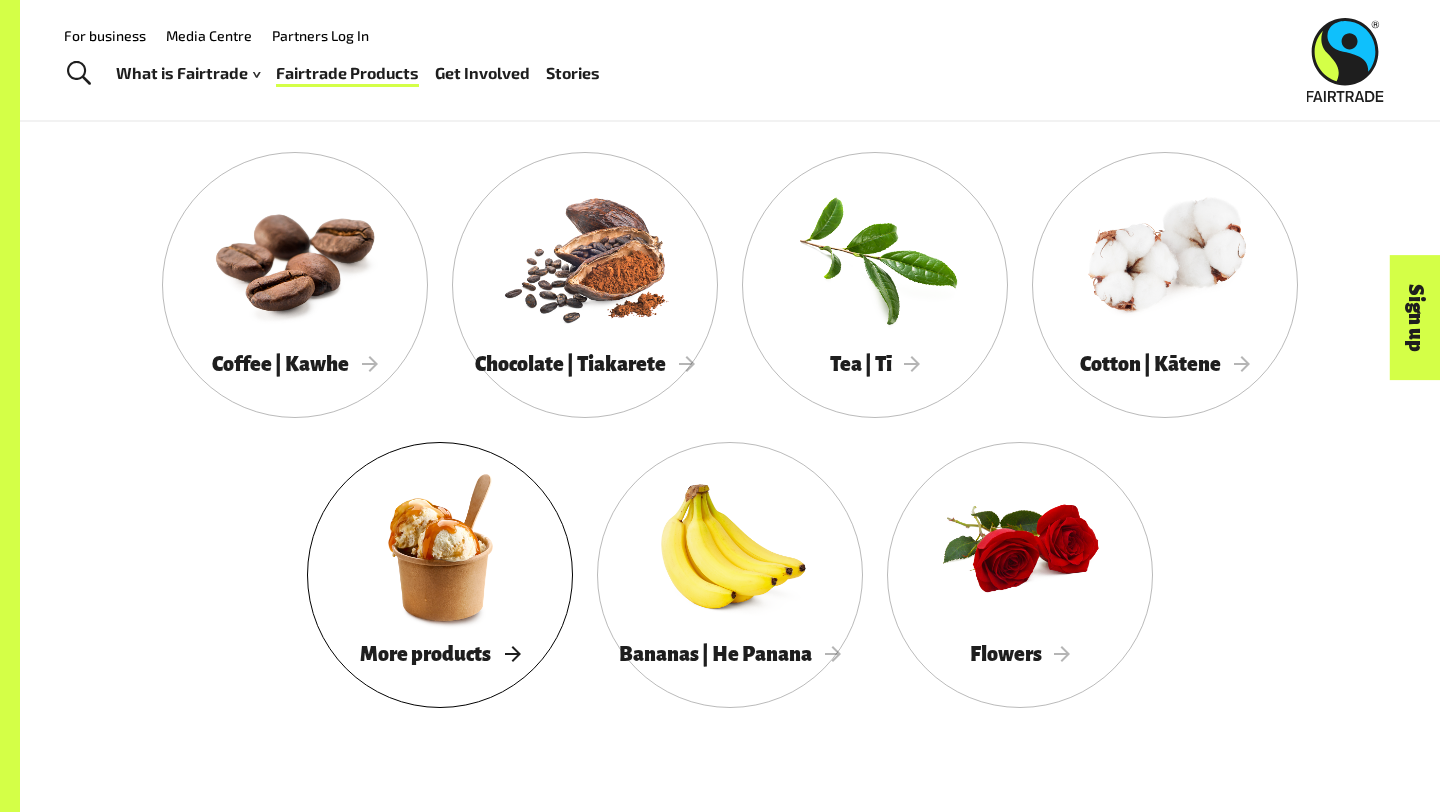 click at bounding box center (440, 547) 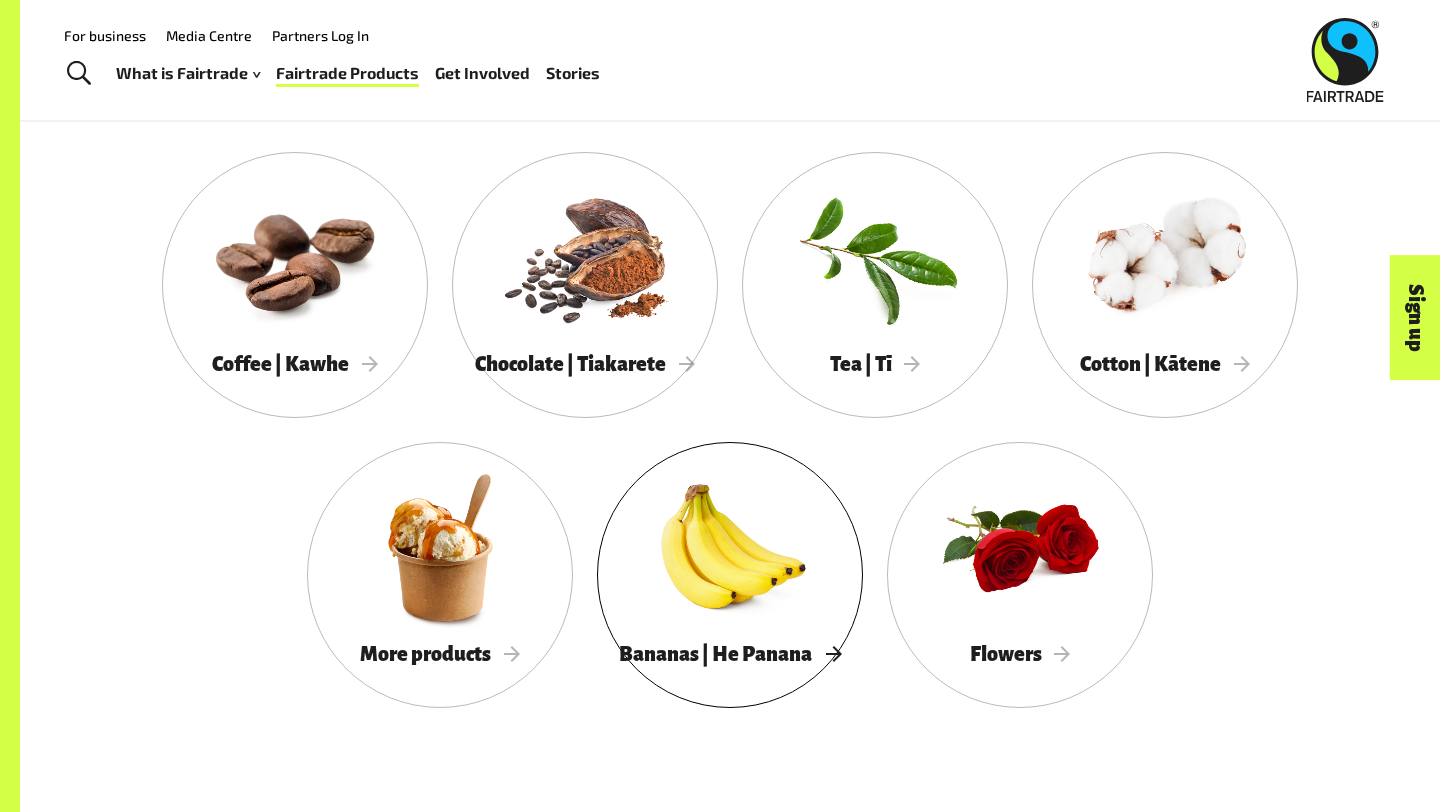 click on "Bananas | He Panana" at bounding box center [730, 654] 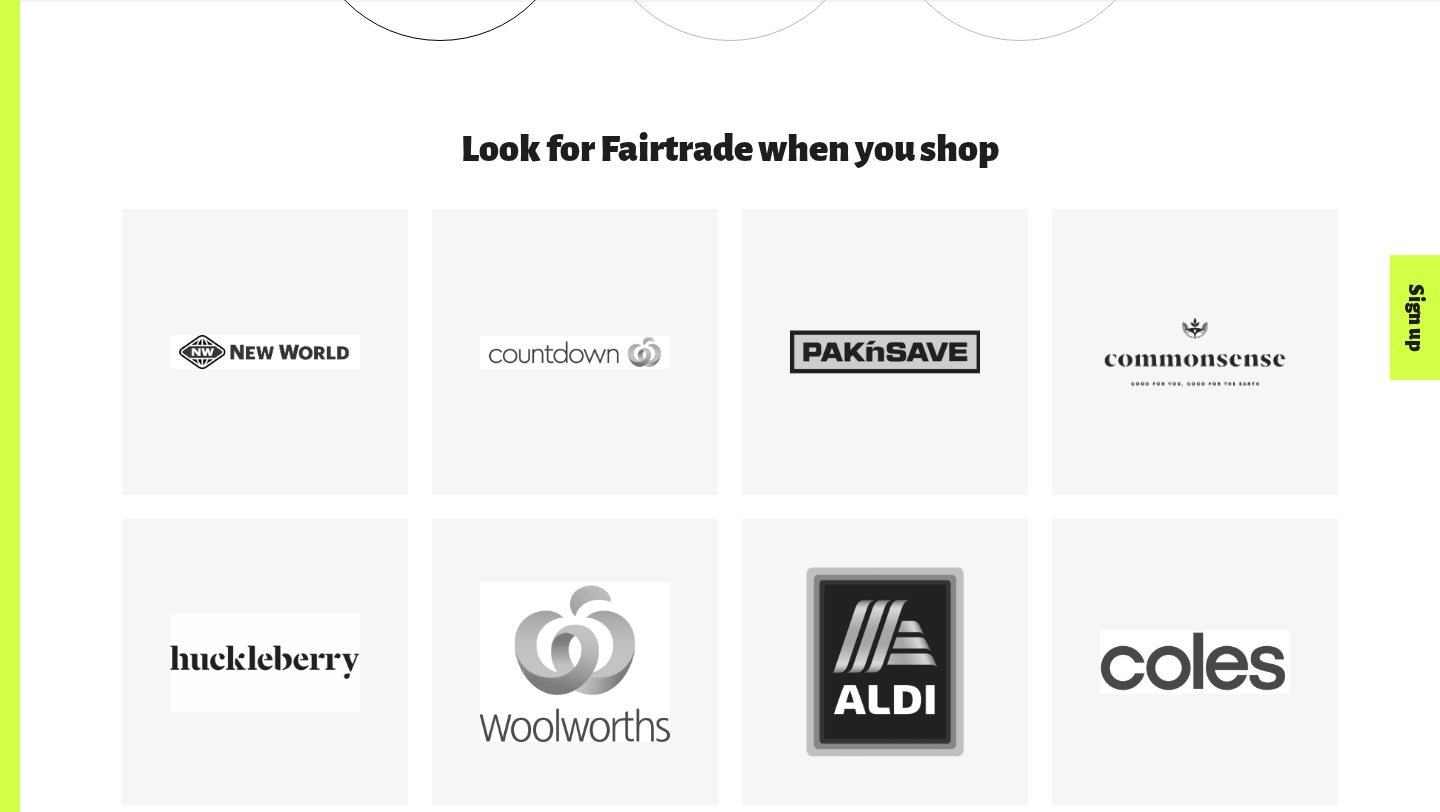 scroll, scrollTop: 2449, scrollLeft: 0, axis: vertical 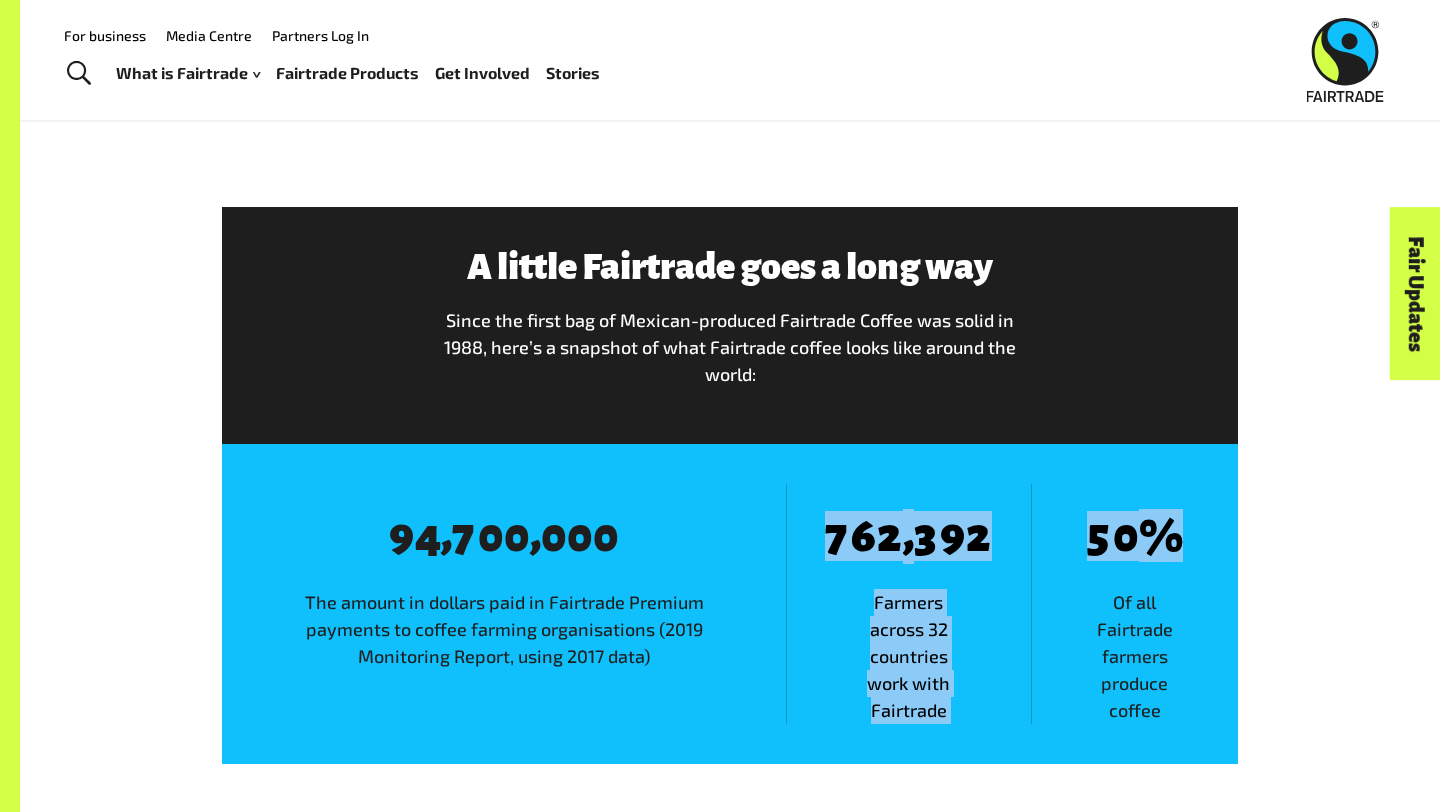 drag, startPoint x: 819, startPoint y: 536, endPoint x: 1040, endPoint y: 577, distance: 224.771 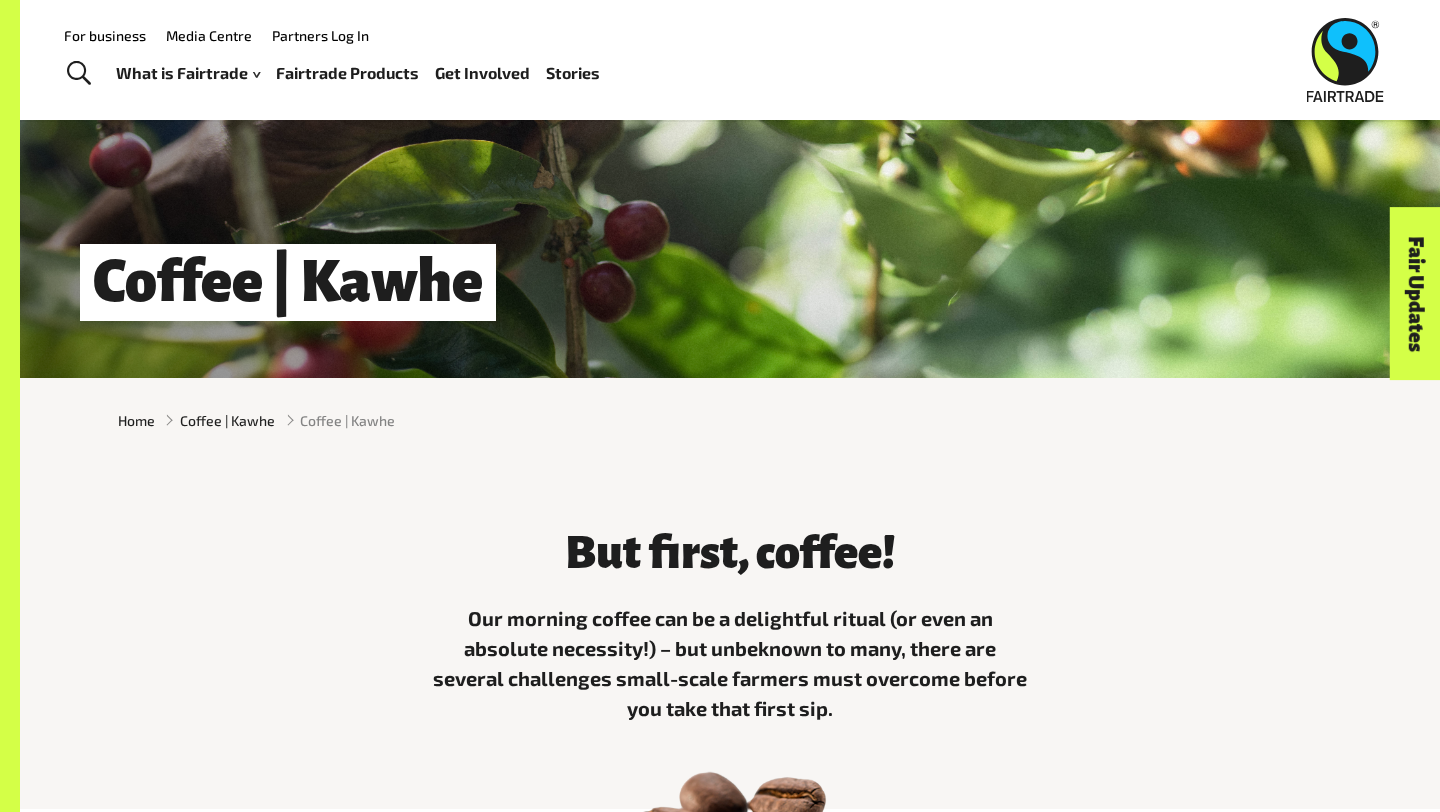 scroll, scrollTop: 59, scrollLeft: 0, axis: vertical 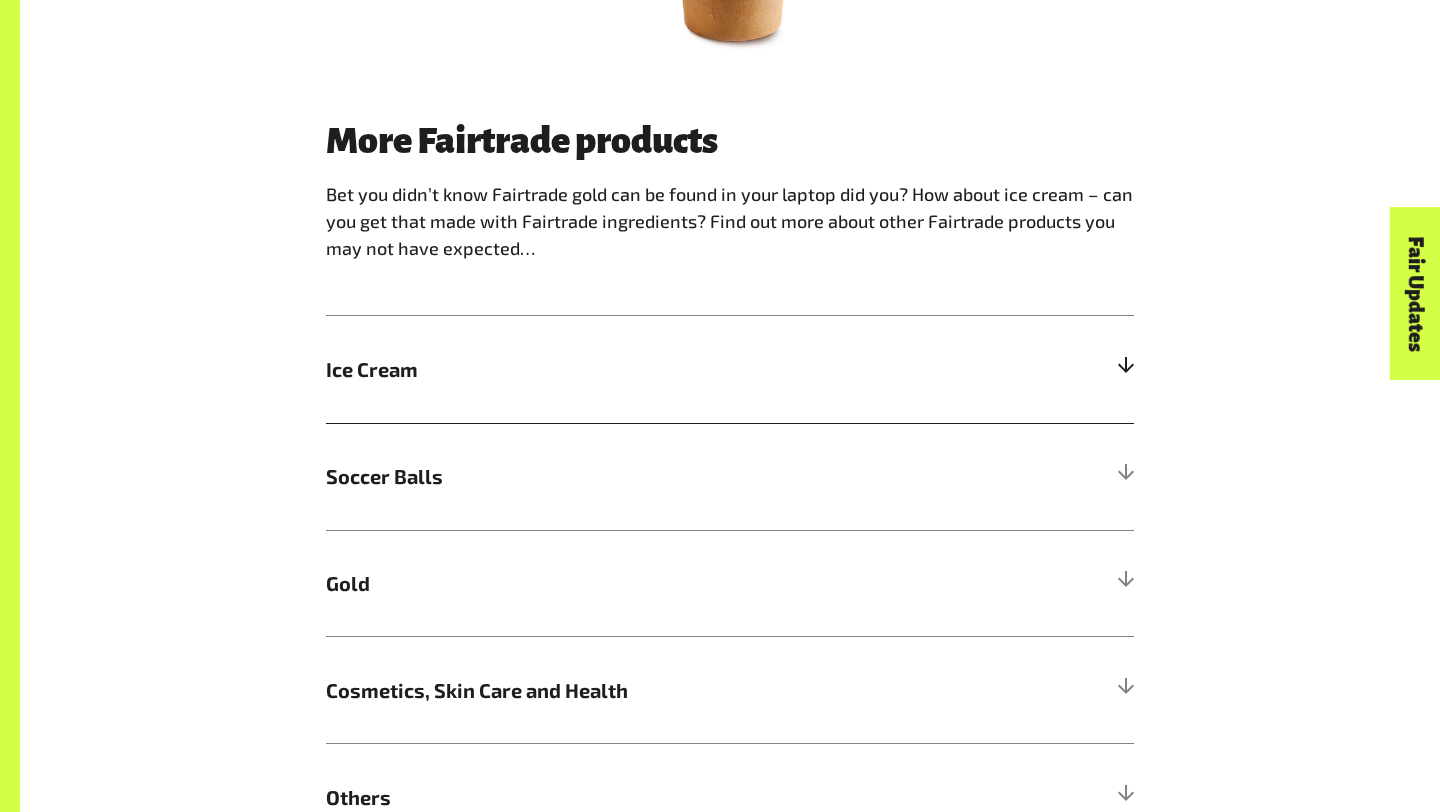 click on "Ice Cream" at bounding box center (730, 369) 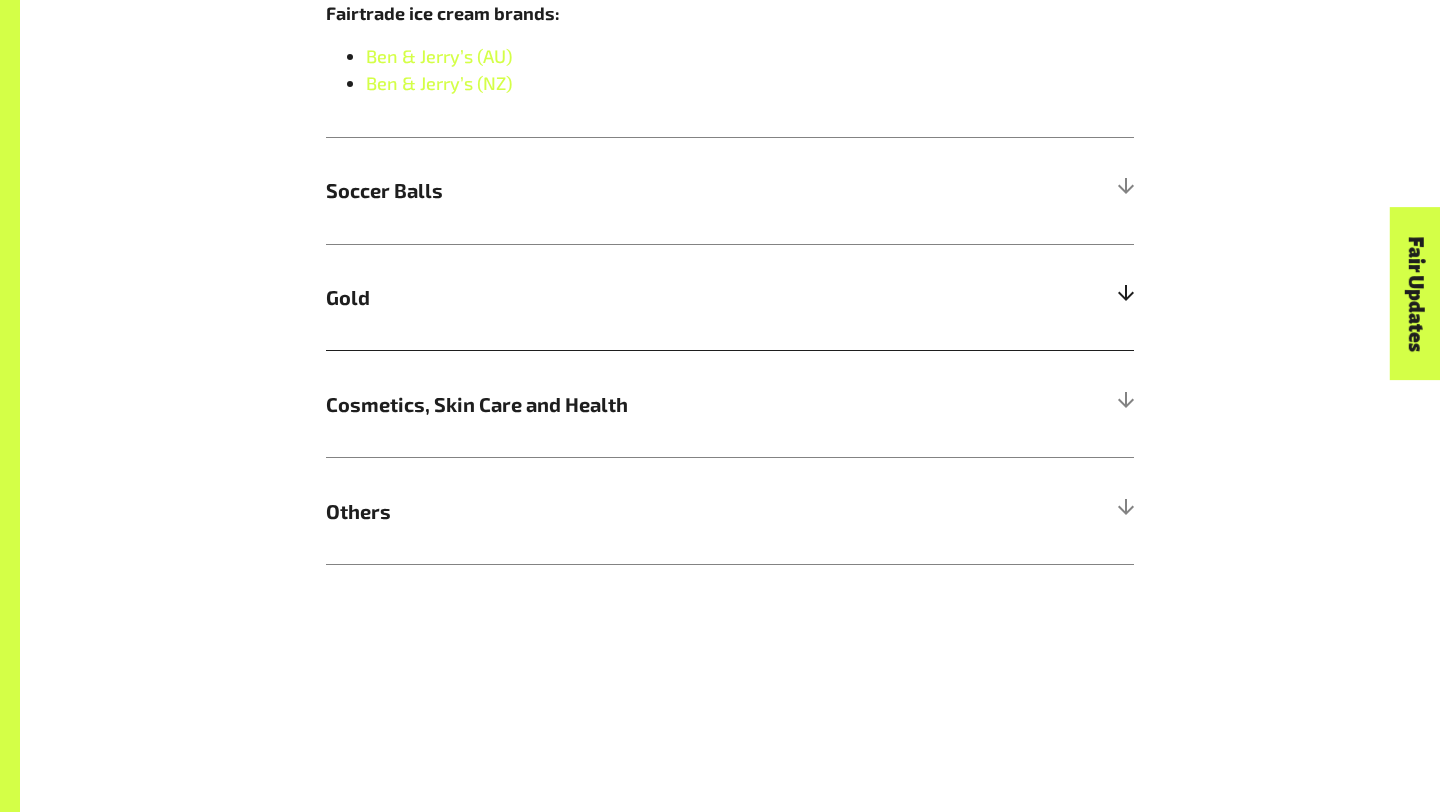 scroll, scrollTop: 1670, scrollLeft: 0, axis: vertical 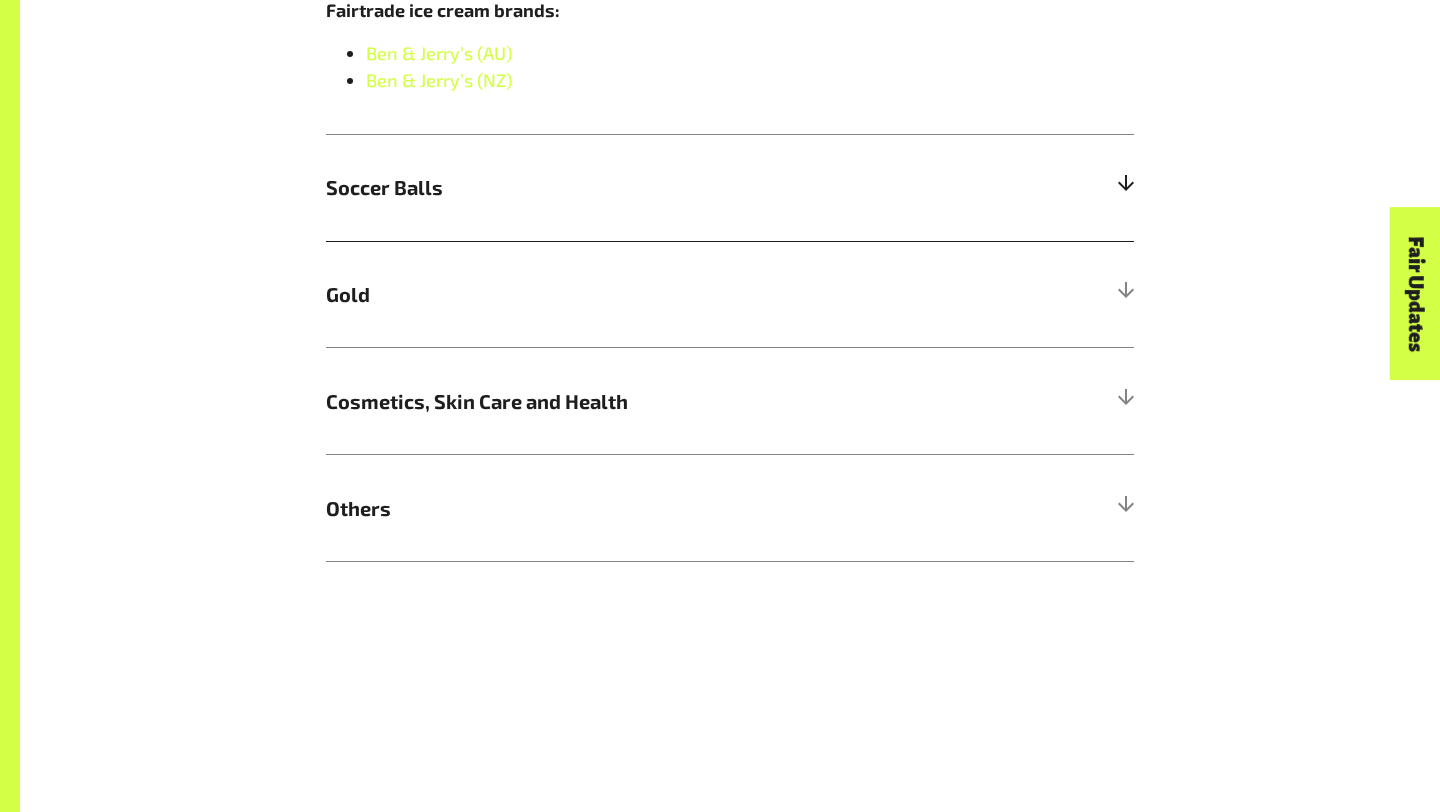 click on "Soccer Balls" at bounding box center [629, 187] 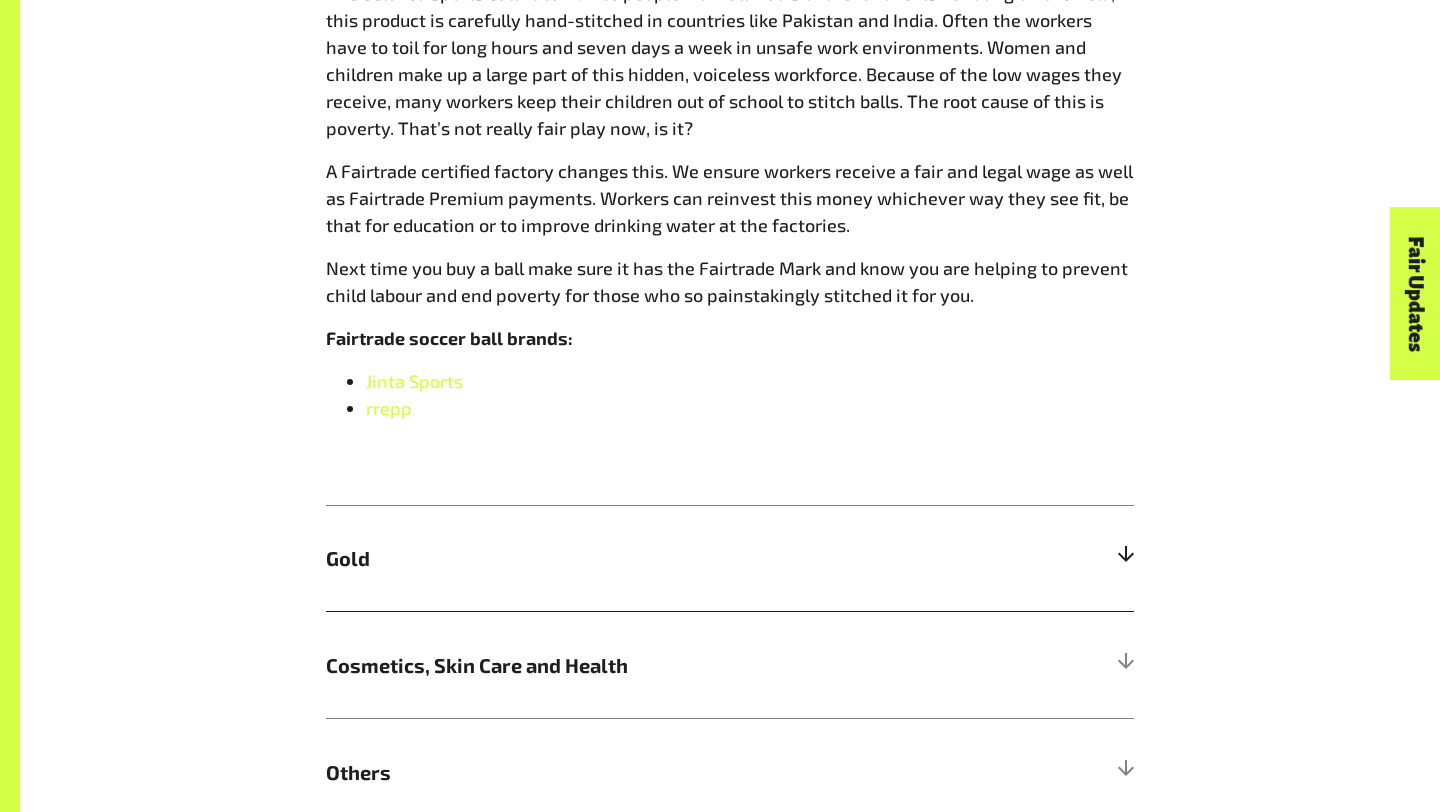 click on "Gold" at bounding box center [629, 558] 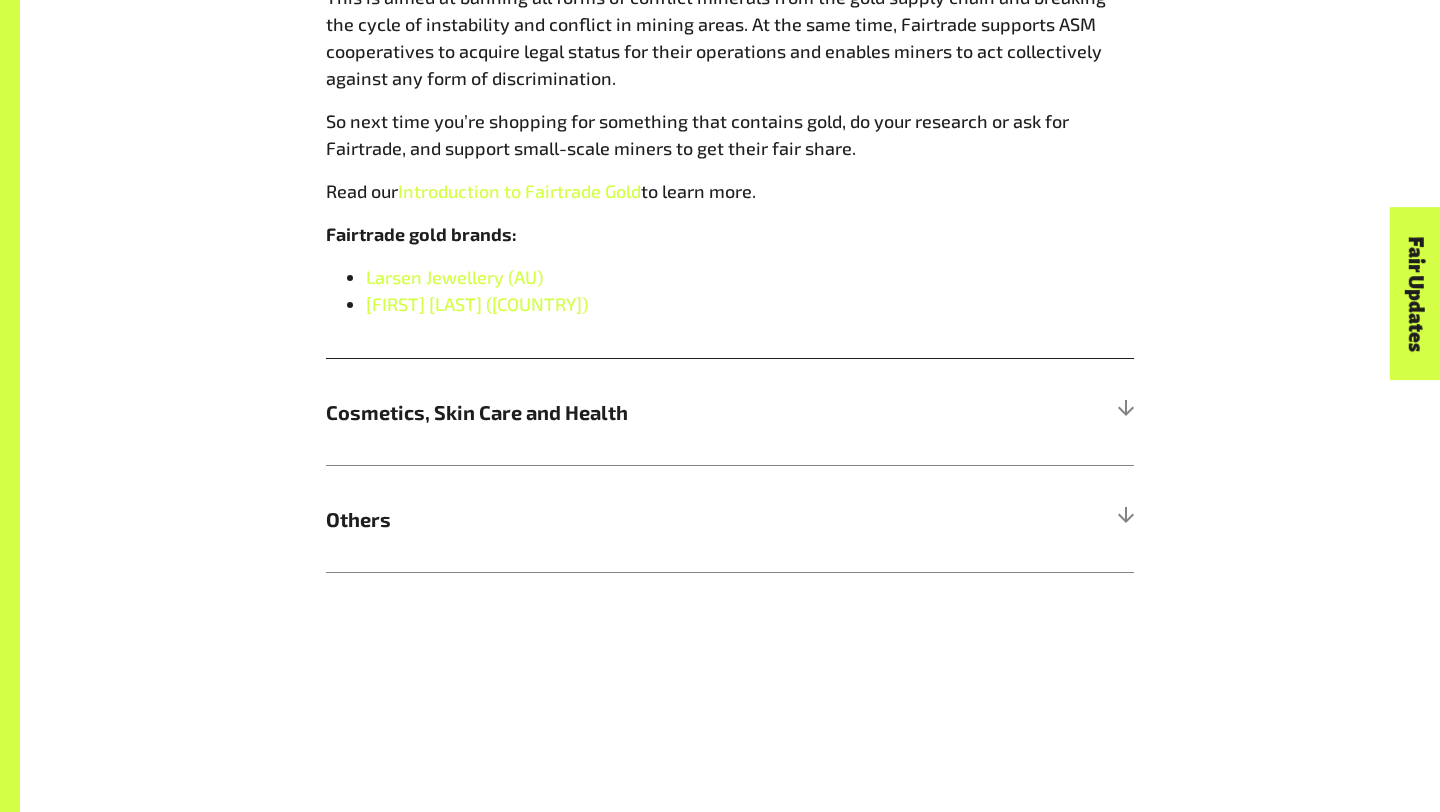 scroll, scrollTop: 2096, scrollLeft: 0, axis: vertical 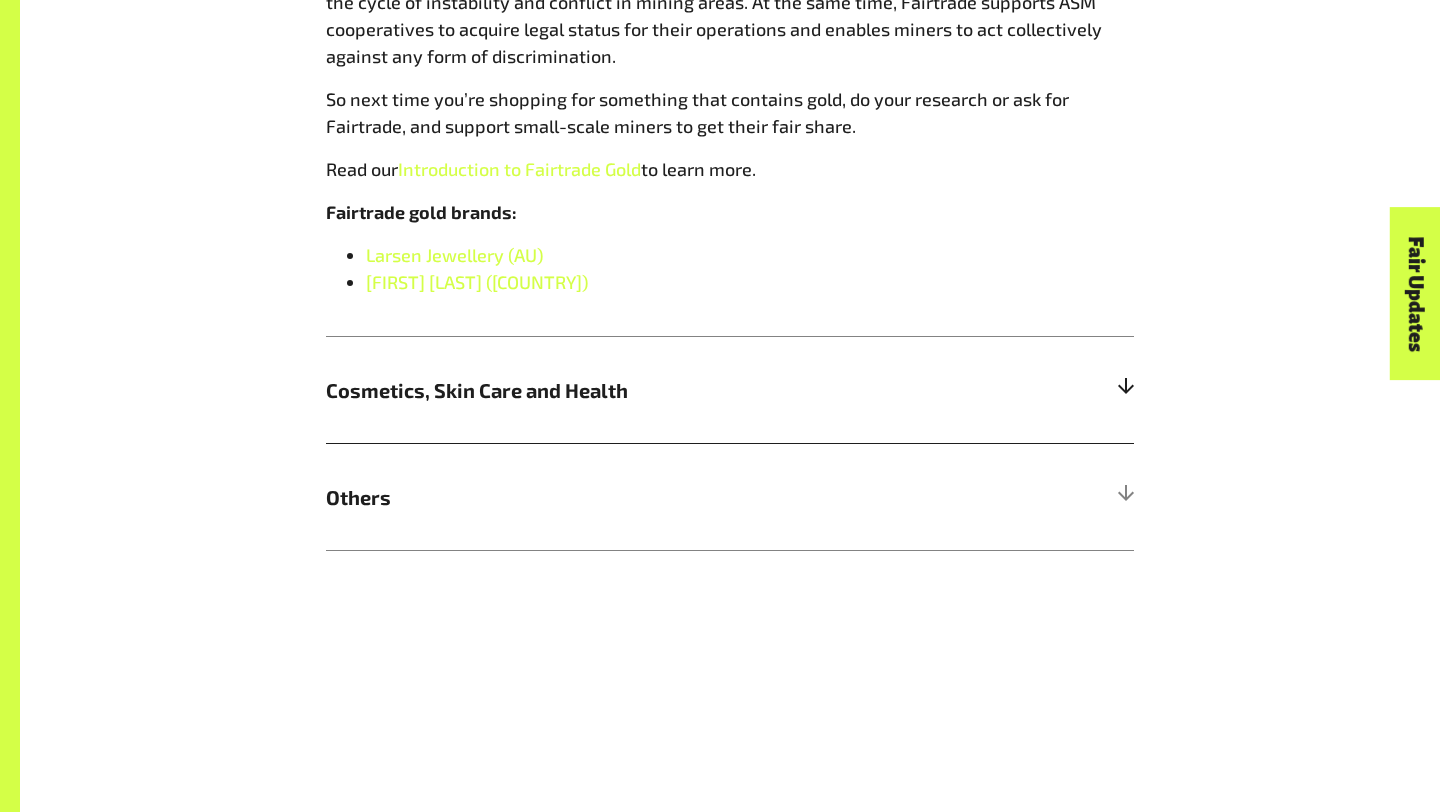 click on "Cosmetics, Skin Care and Health" at bounding box center (730, 389) 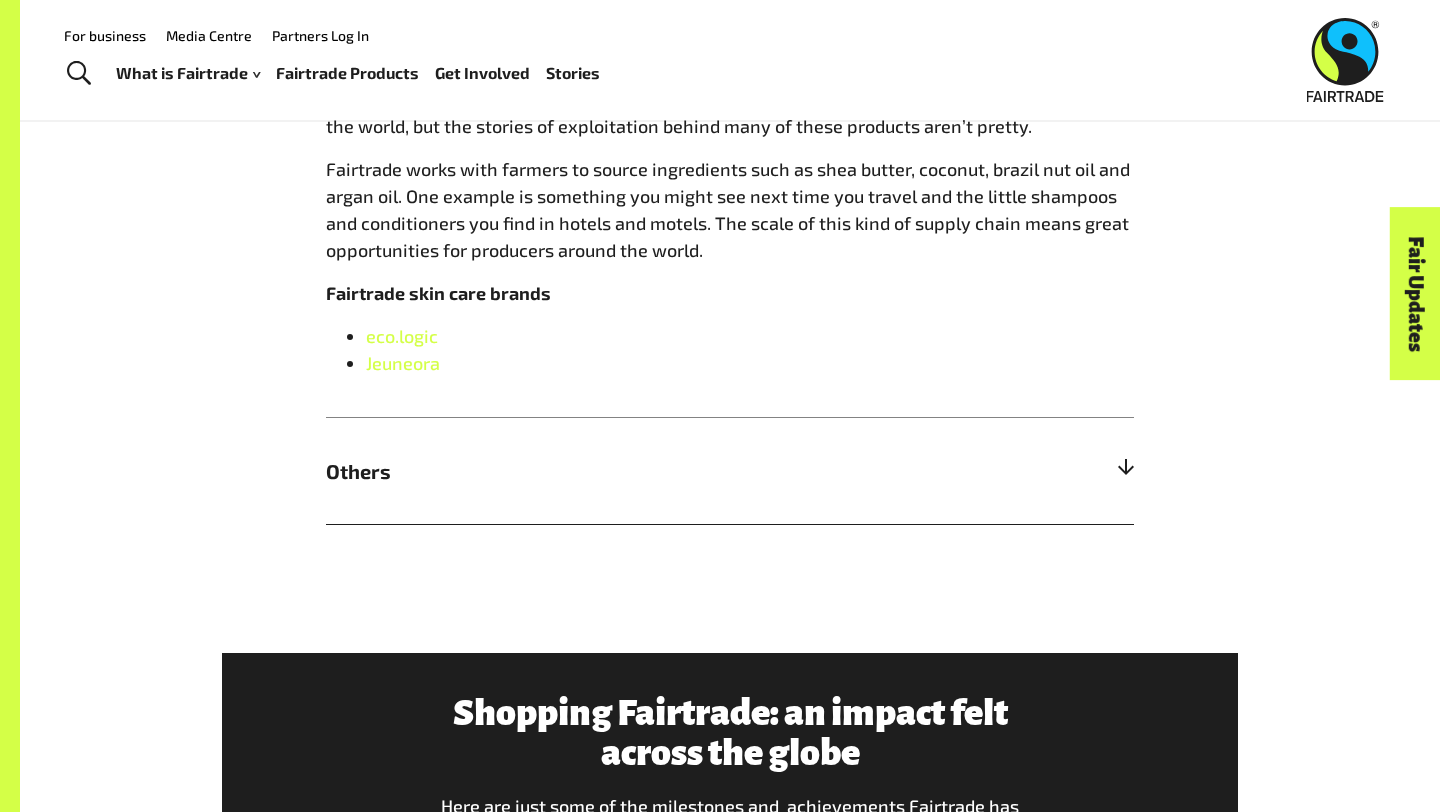 scroll, scrollTop: 1721, scrollLeft: 0, axis: vertical 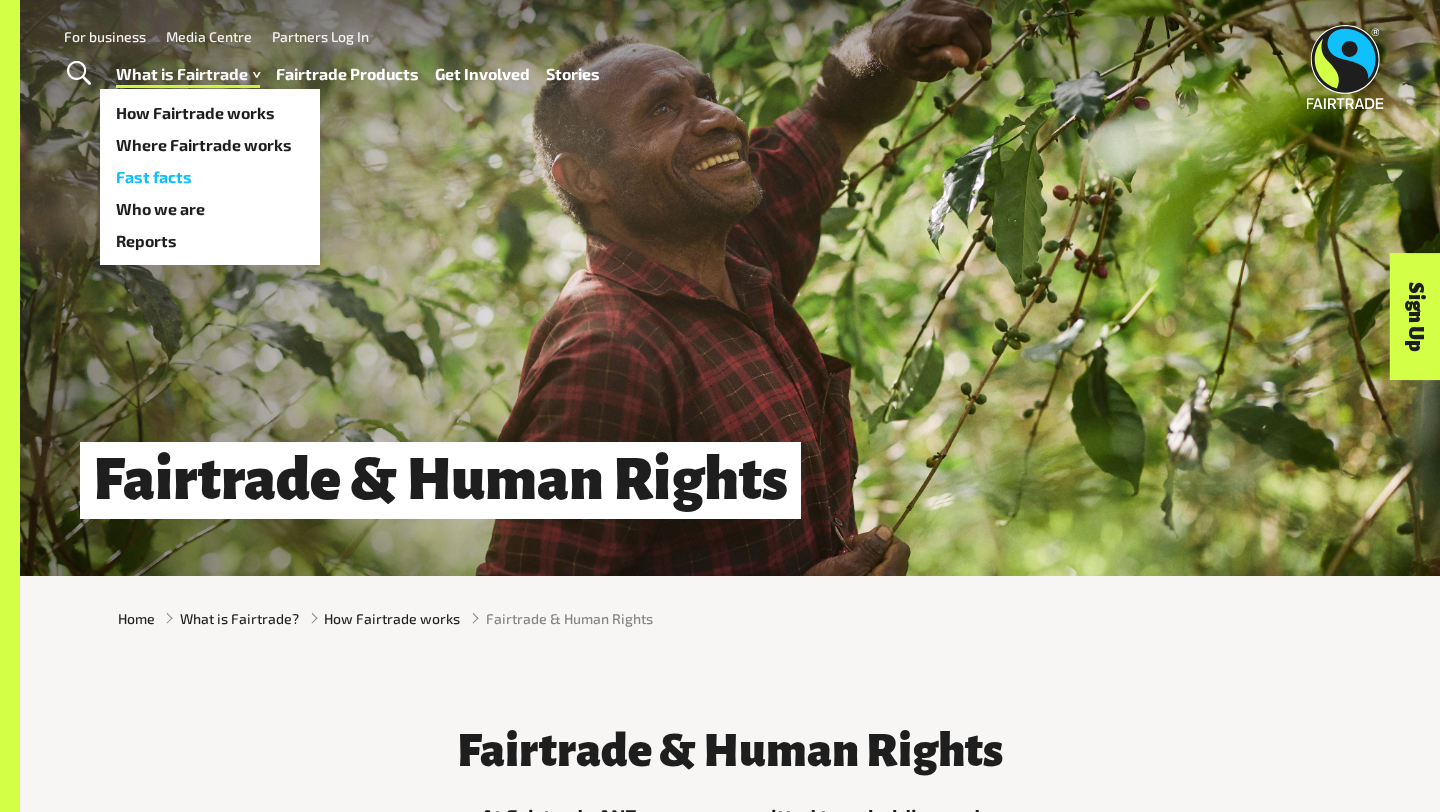 click on "Fast facts" at bounding box center [210, 177] 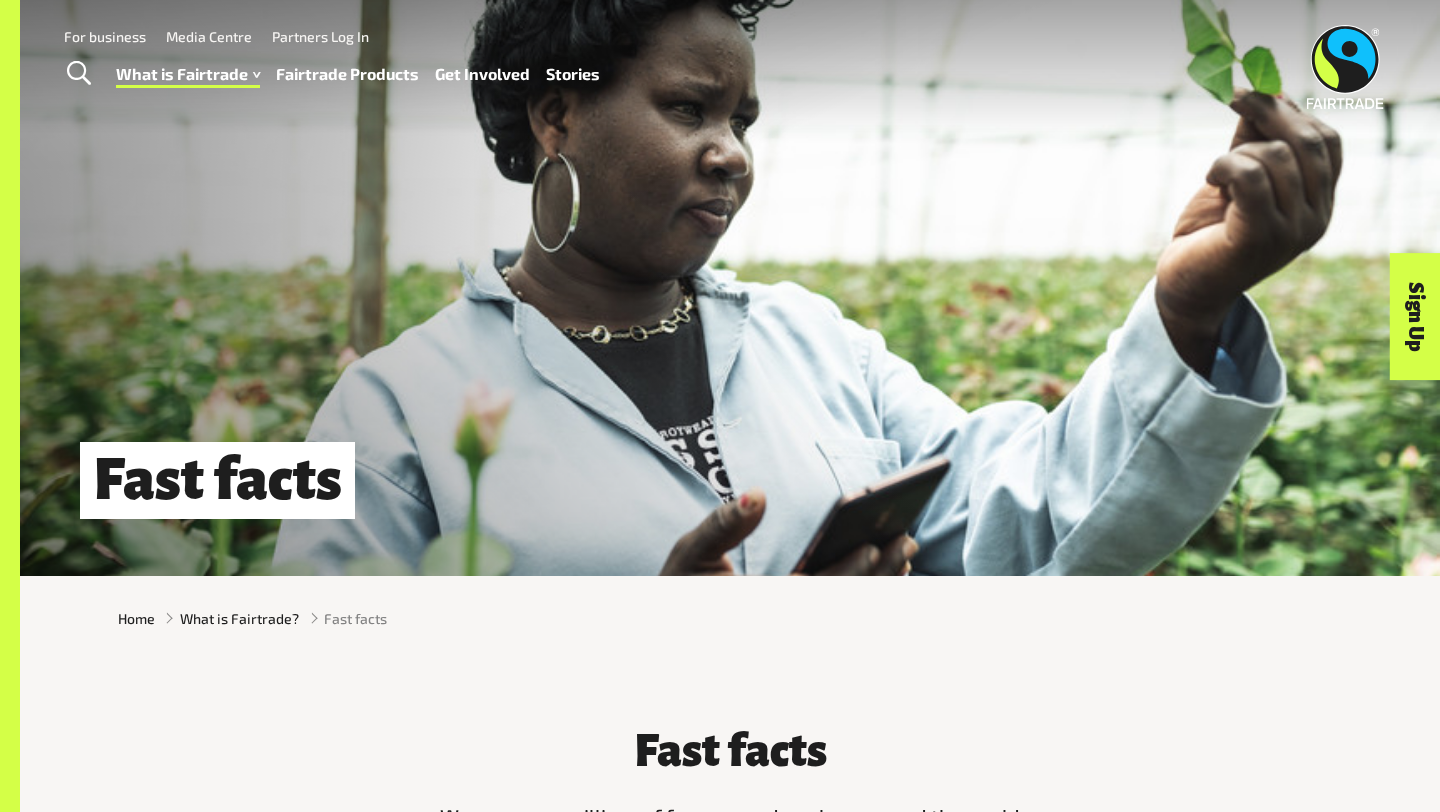 scroll, scrollTop: 0, scrollLeft: 0, axis: both 